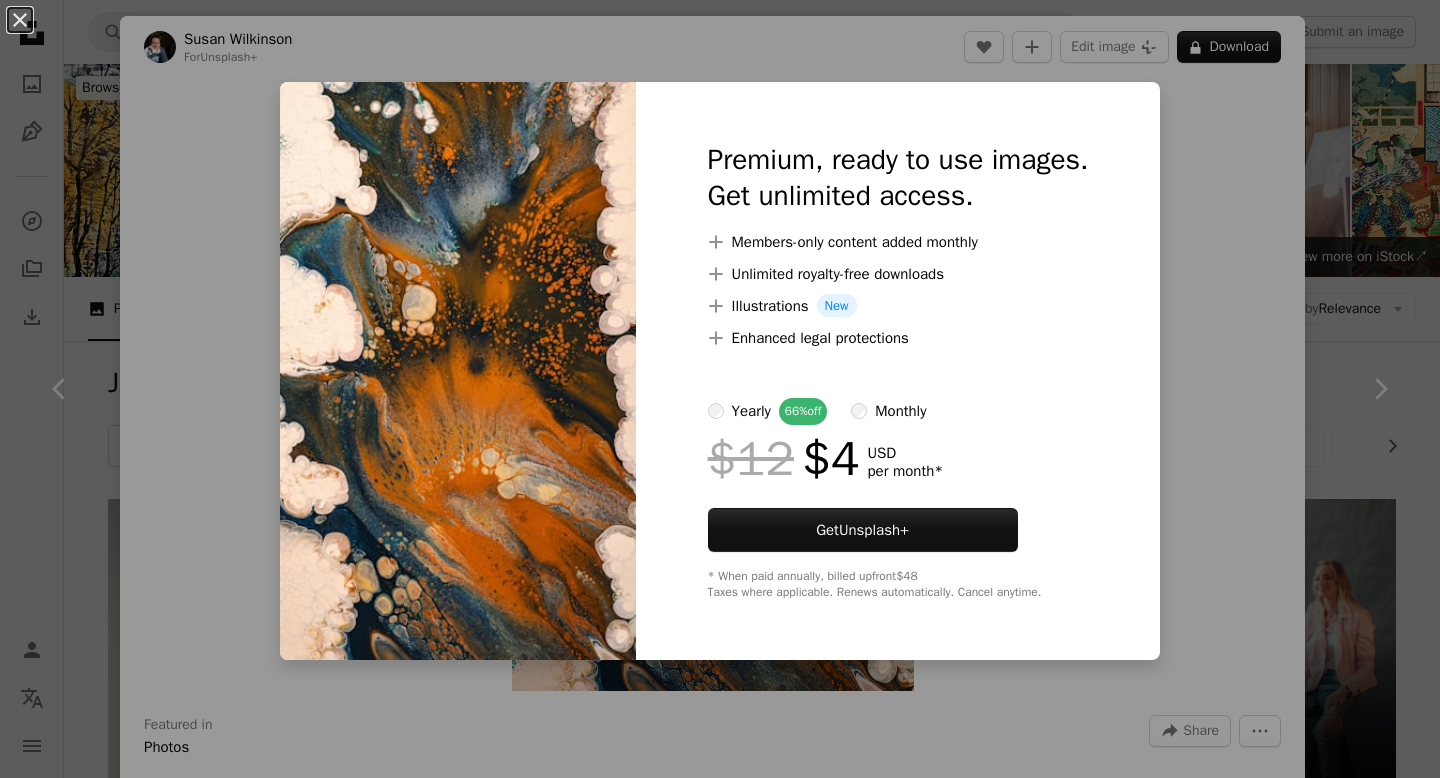 scroll, scrollTop: 24732, scrollLeft: 0, axis: vertical 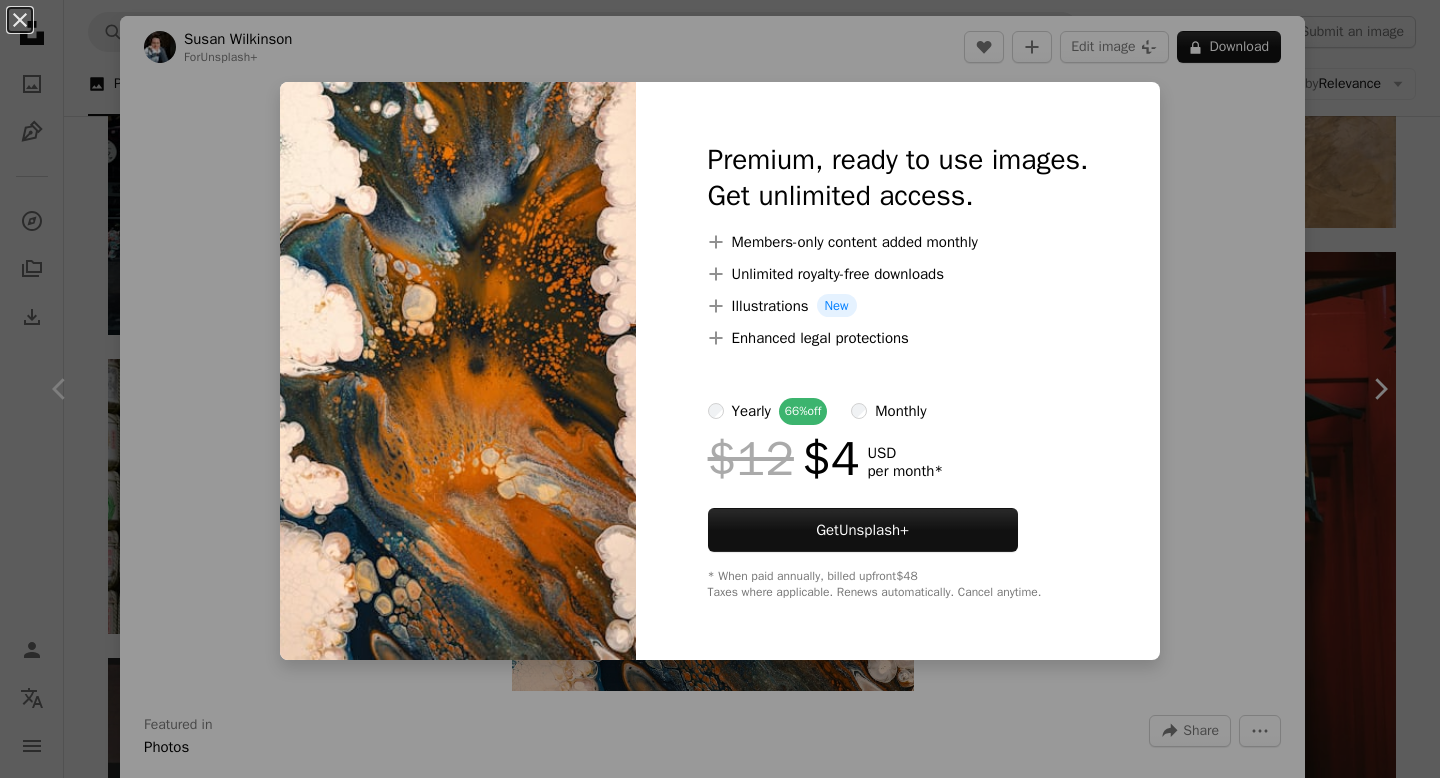 click on "An X shape Premium, ready to use images. Get unlimited access. A plus sign Members-only content added monthly A plus sign Unlimited royalty-free downloads A plus sign Illustrations  New A plus sign Enhanced legal protections yearly 66%  off monthly $12   $4 USD per month * Get  Unsplash+ * When paid annually, billed upfront  $48 Taxes where applicable. Renews automatically. Cancel anytime." at bounding box center (720, 389) 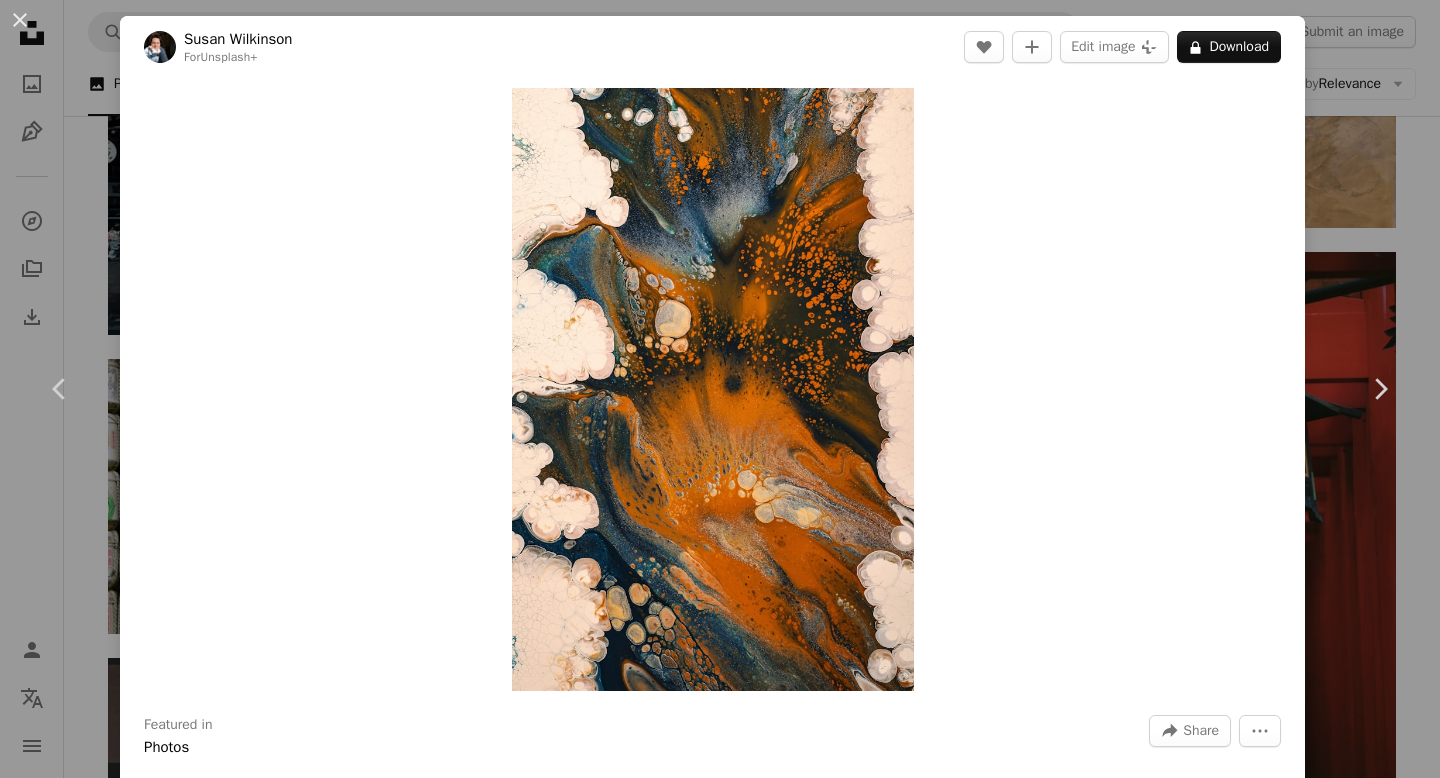 click on "[FIRST] [LAST] For  Unsplash+ A heart A plus sign Edit image   Plus sign for Unsplash+ A lock   Download Zoom in Featured in Photos A forward-right arrow Share More Actions Calendar outlined Published on  [DATE], [YEAR] Safety Licensed under the  Unsplash+ License wallpaper background abstract texture art painting pattern paint artwork modern art liquid vibrant abstraction fluid acrylic pouring pour flowing Backgrounds From this series Chevron right Plus sign for Unsplash+ Plus sign for Unsplash+ Plus sign for Unsplash+ Plus sign for Unsplash+ Plus sign for Unsplash+ Plus sign for Unsplash+ Plus sign for Unsplash+ Plus sign for Unsplash+ Plus sign for Unsplash+ Plus sign for Unsplash+ Related images Plus sign for Unsplash+ A heart A plus sign [FIRST] [LAST] For  Unsplash+ A lock   Download Plus sign for Unsplash+ A heart A plus sign [FIRST] [LAST] For  Unsplash+ A lock   Download Plus sign for Unsplash+ A heart A plus sign [FIRST] [LAST] For" at bounding box center (720, 389) 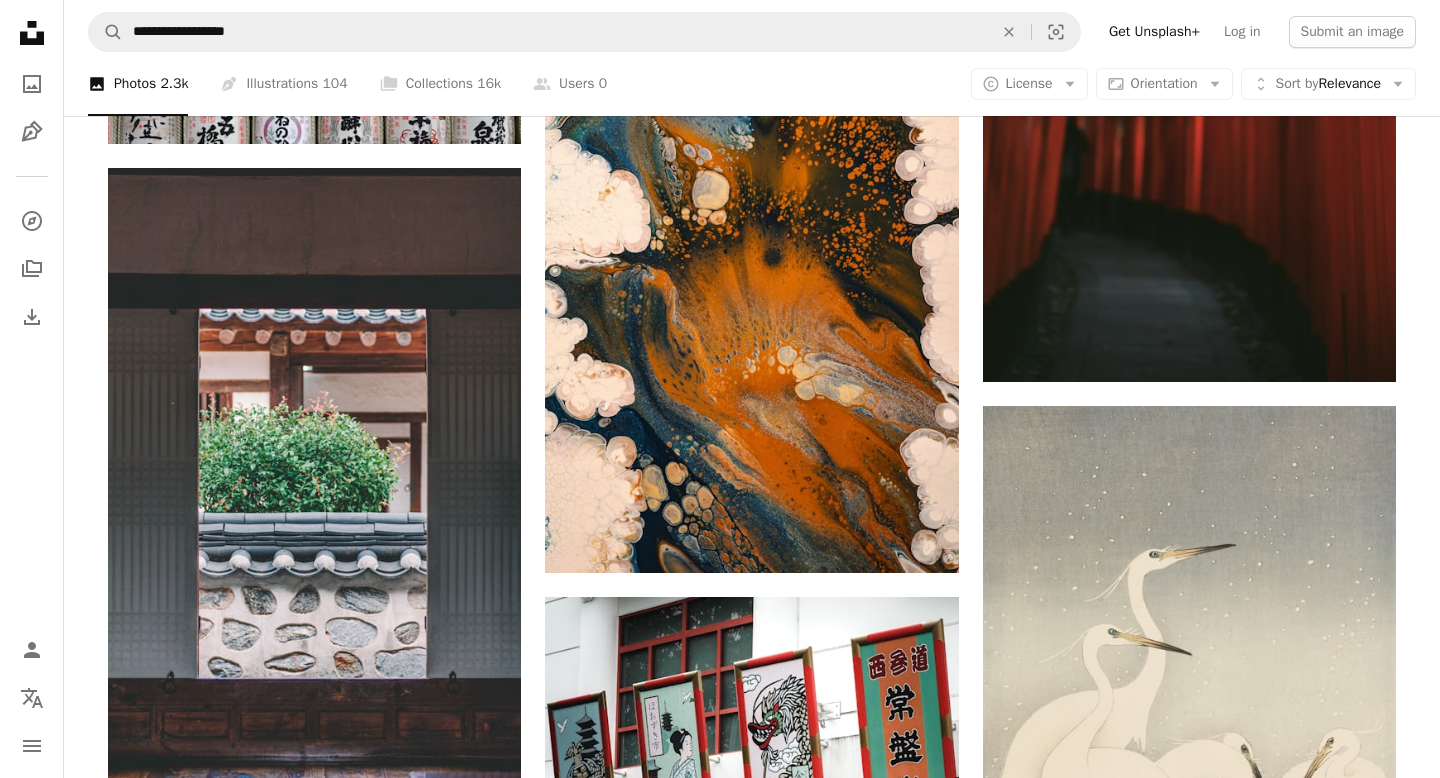 scroll, scrollTop: 25147, scrollLeft: 0, axis: vertical 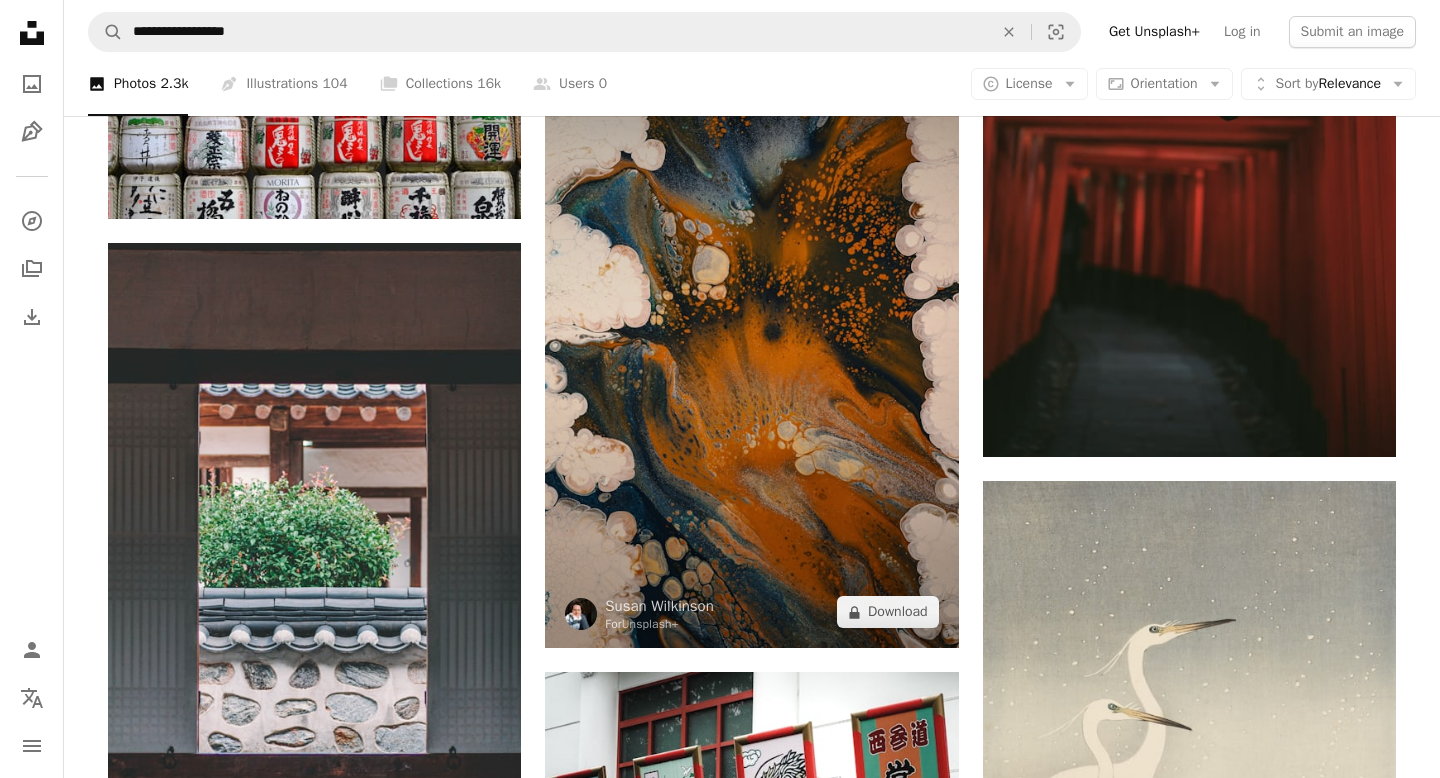 click at bounding box center [751, 338] 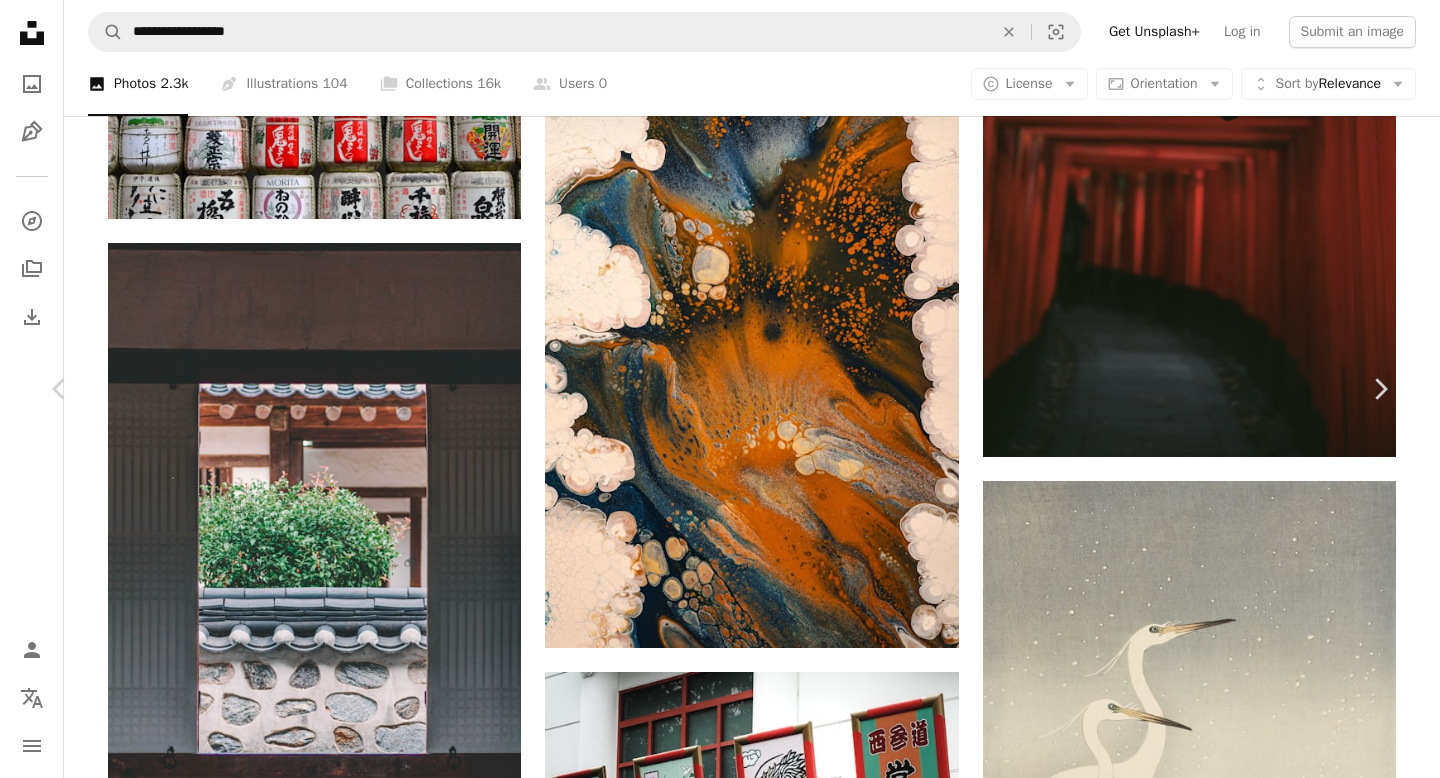scroll, scrollTop: 7255, scrollLeft: 0, axis: vertical 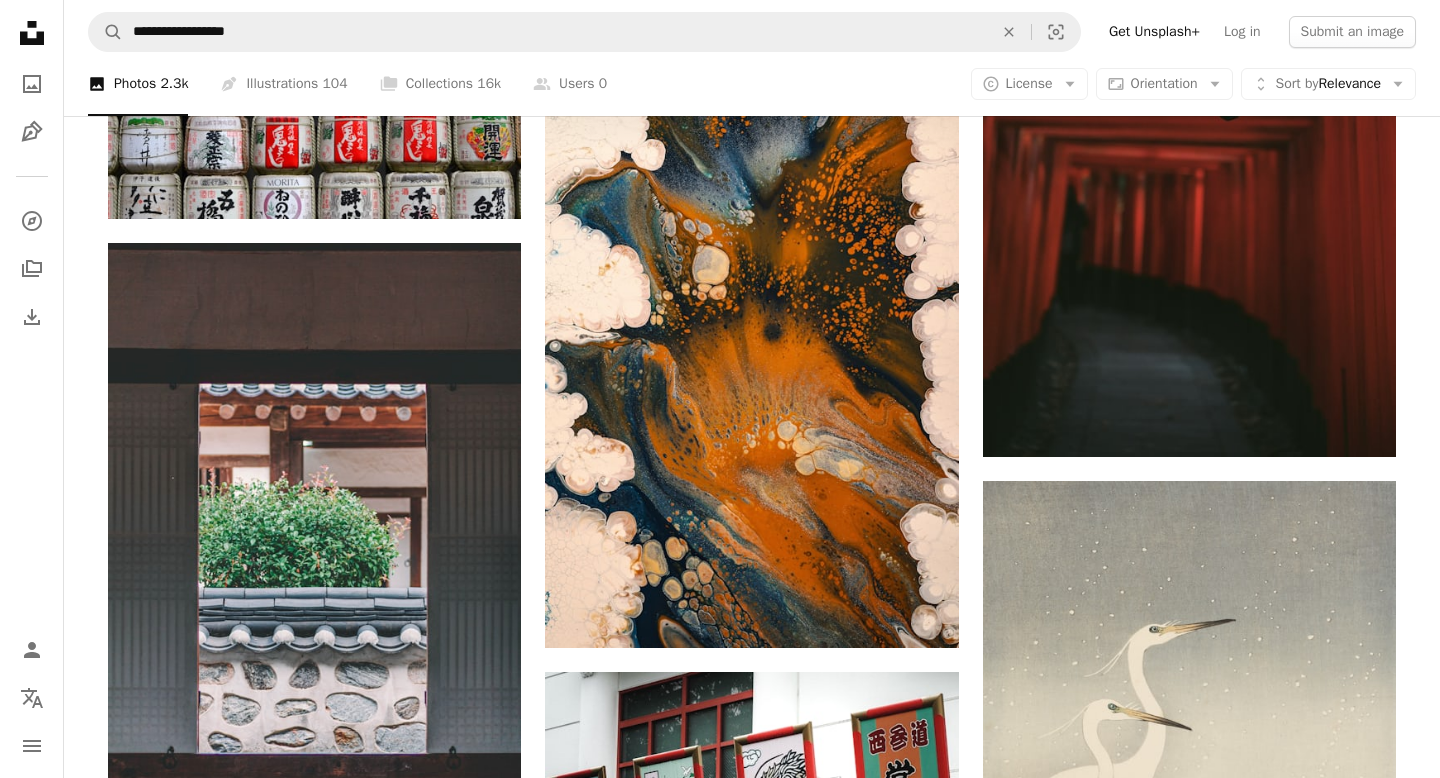 click on "Get Unsplash+" at bounding box center (1154, 32) 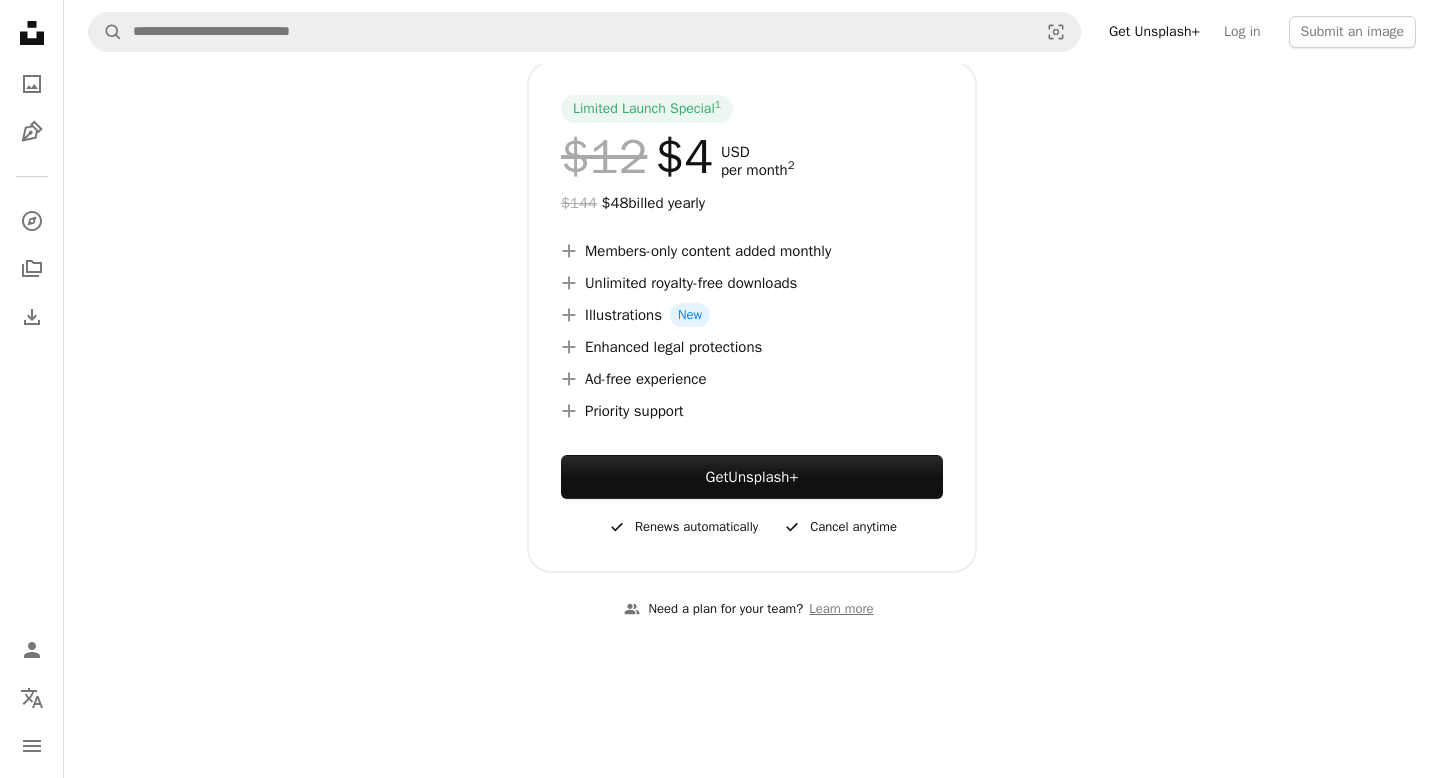 scroll, scrollTop: 0, scrollLeft: 0, axis: both 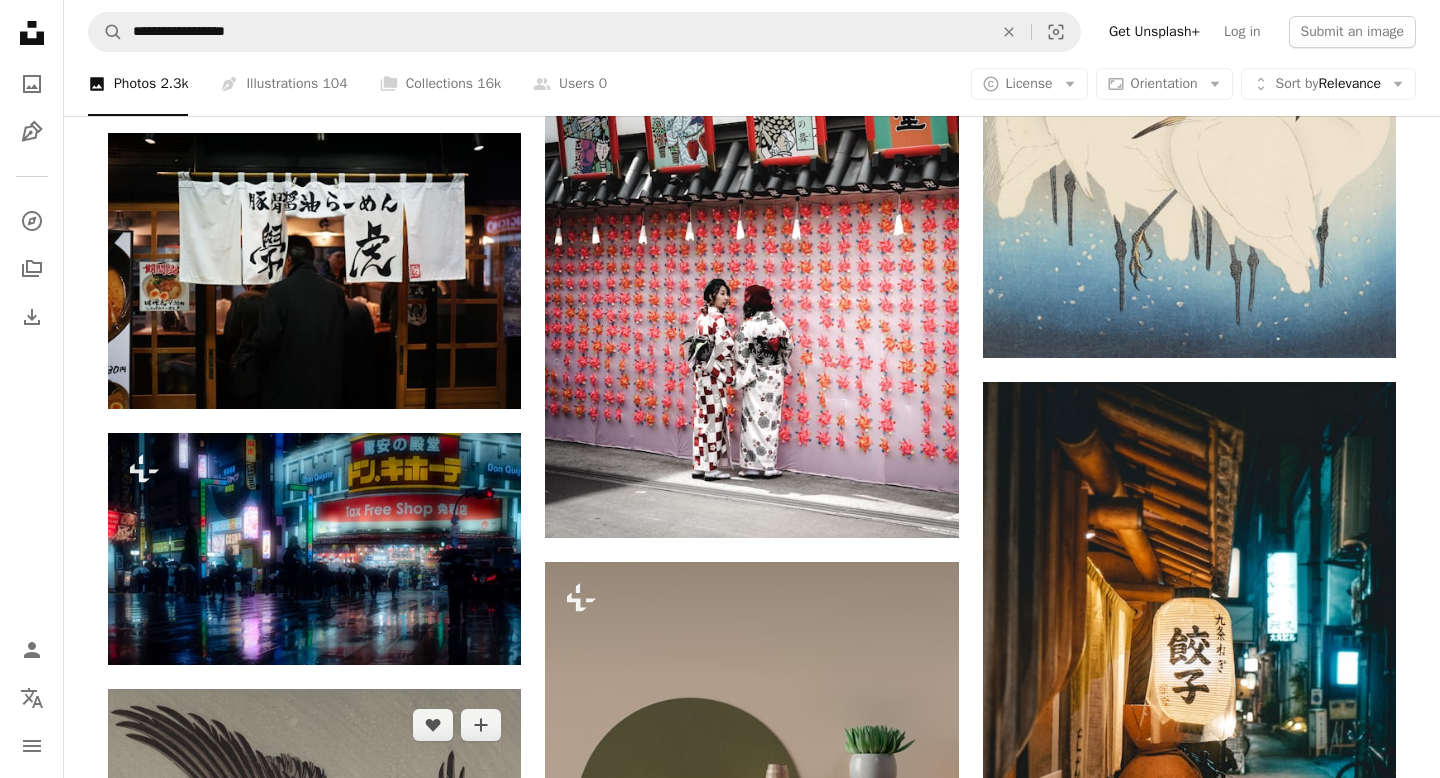 click at bounding box center (314, 1003) 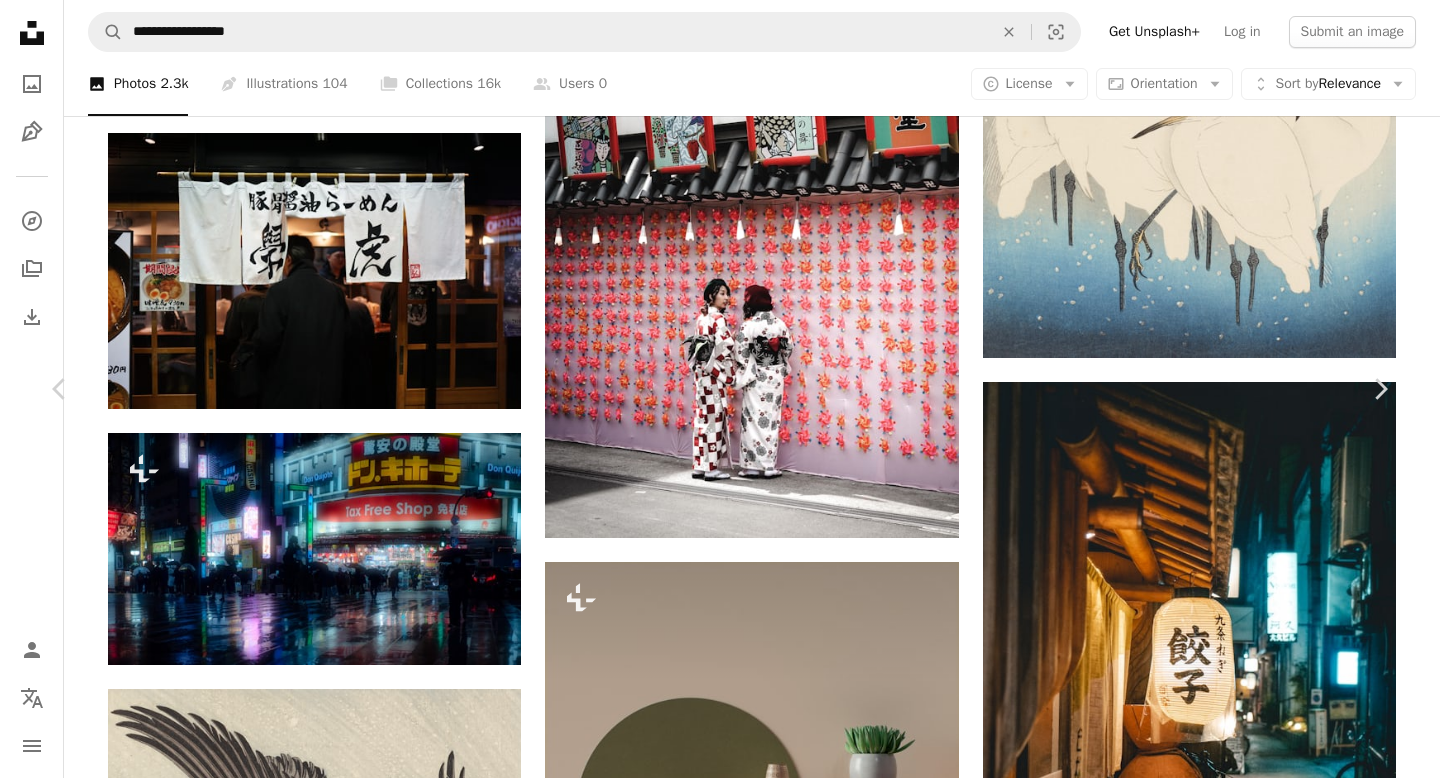 scroll, scrollTop: 3192, scrollLeft: 0, axis: vertical 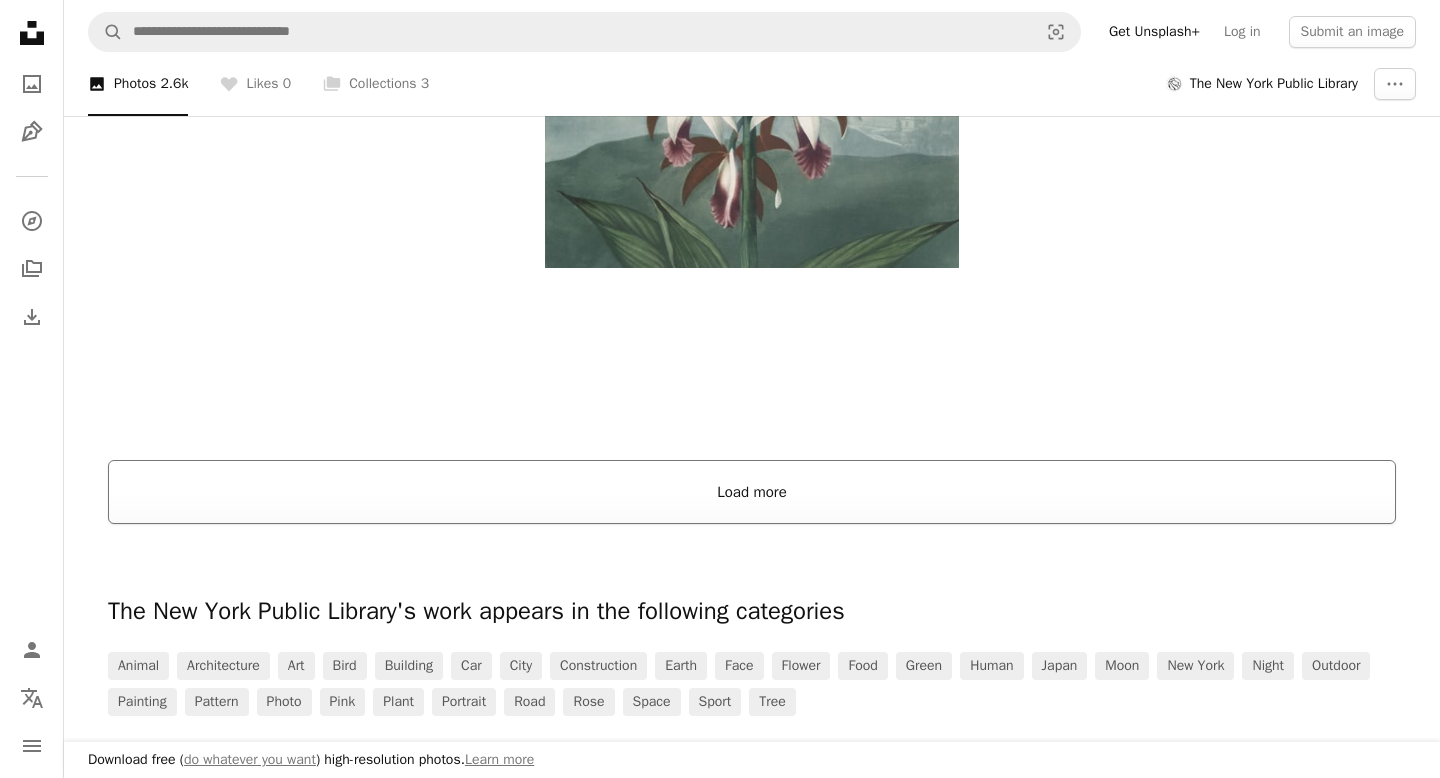 click on "Load more" at bounding box center [752, 492] 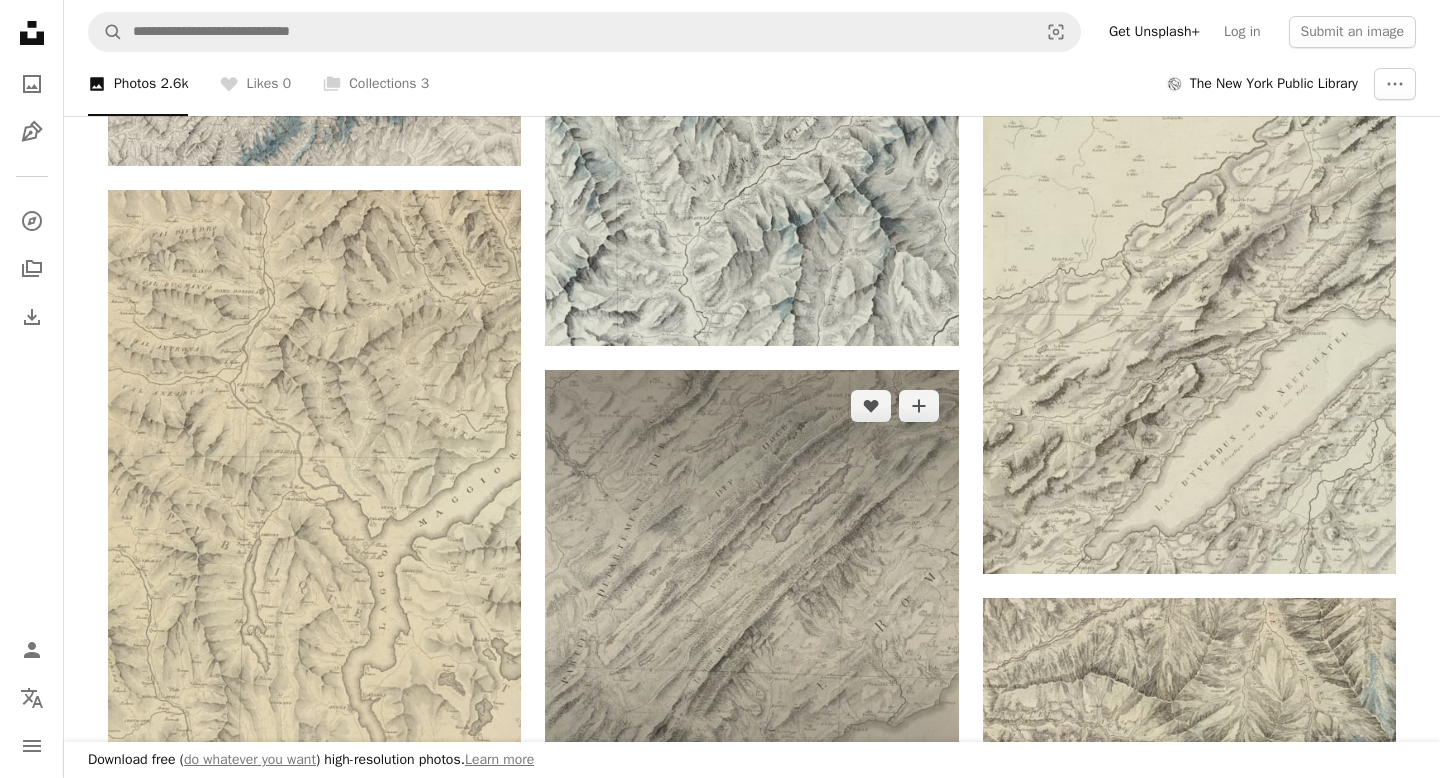 scroll, scrollTop: 149997, scrollLeft: 0, axis: vertical 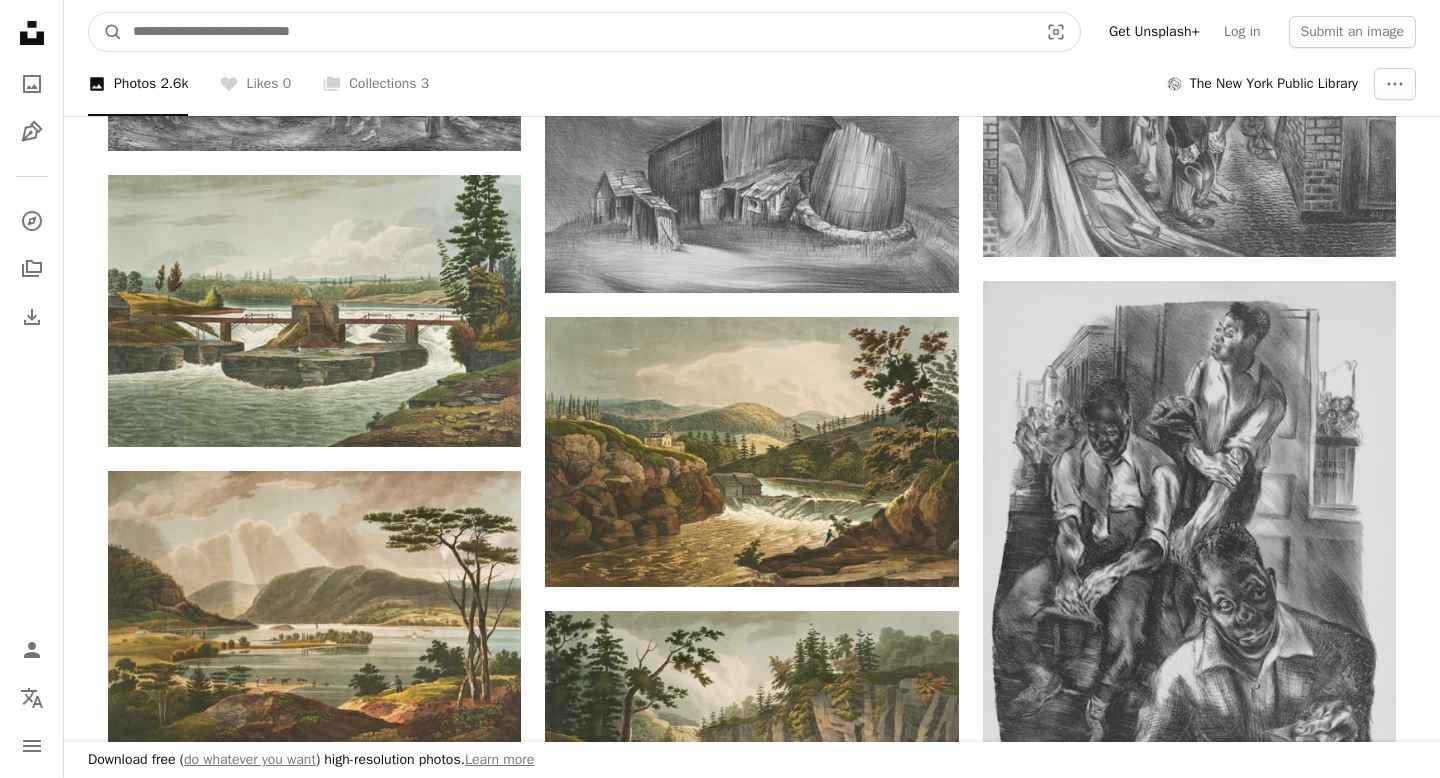 click at bounding box center [577, 32] 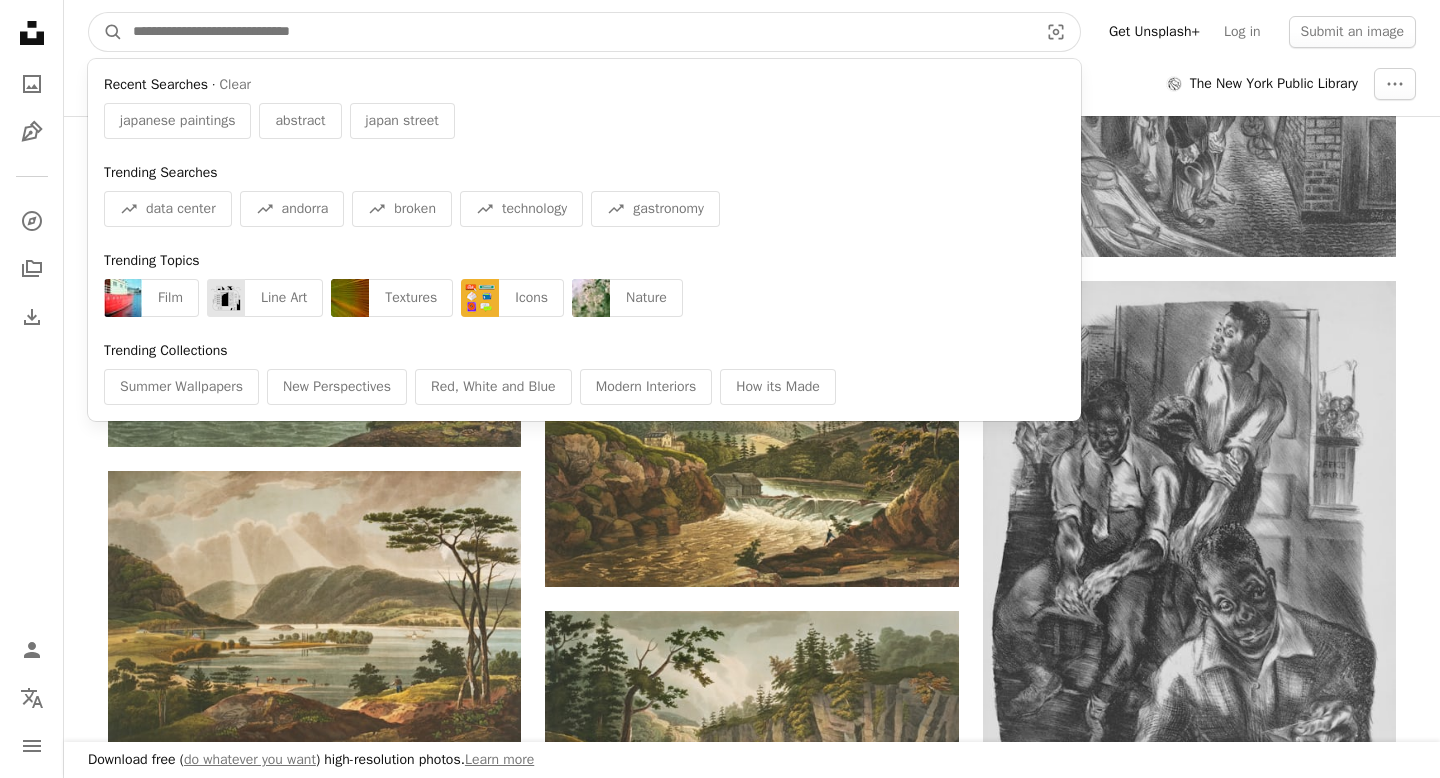 click at bounding box center [577, 32] 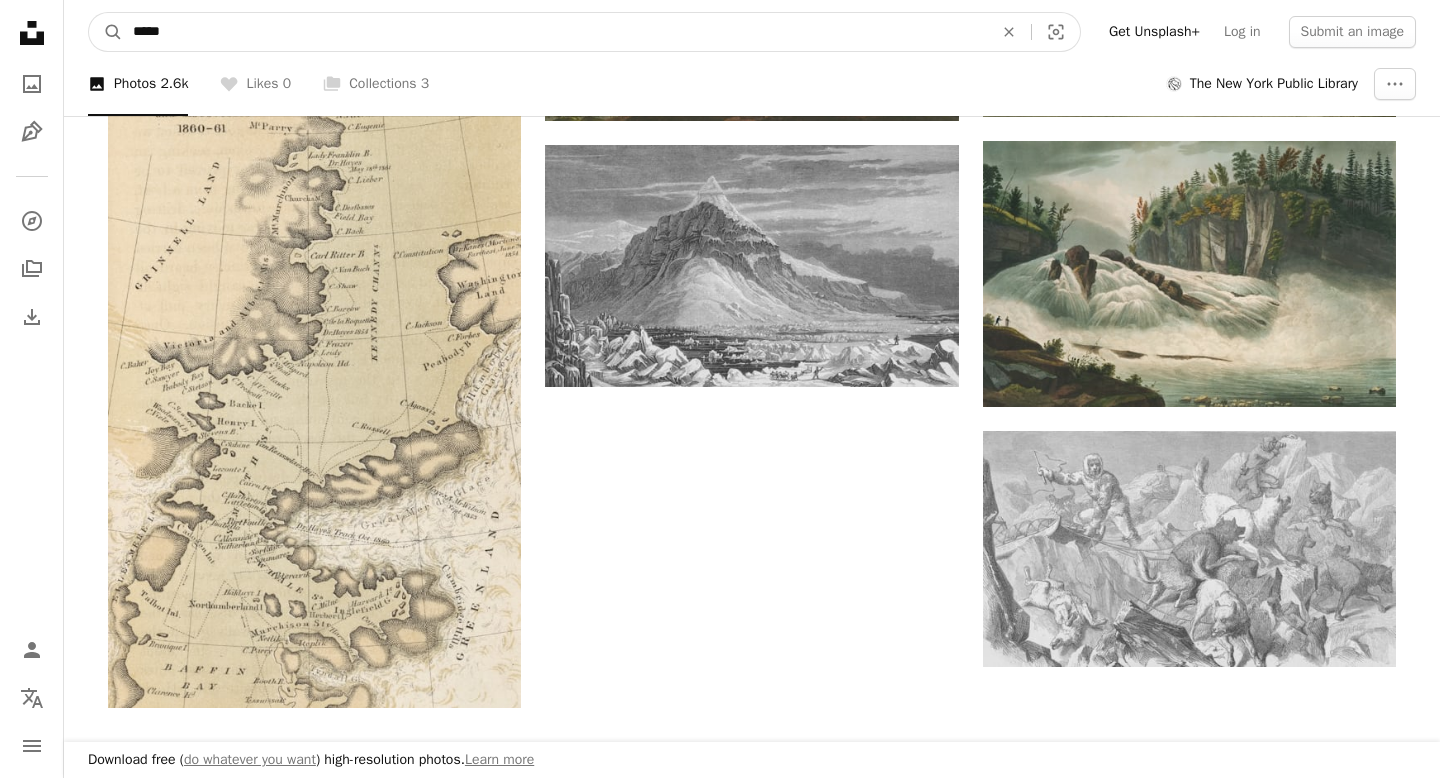 type on "*******" 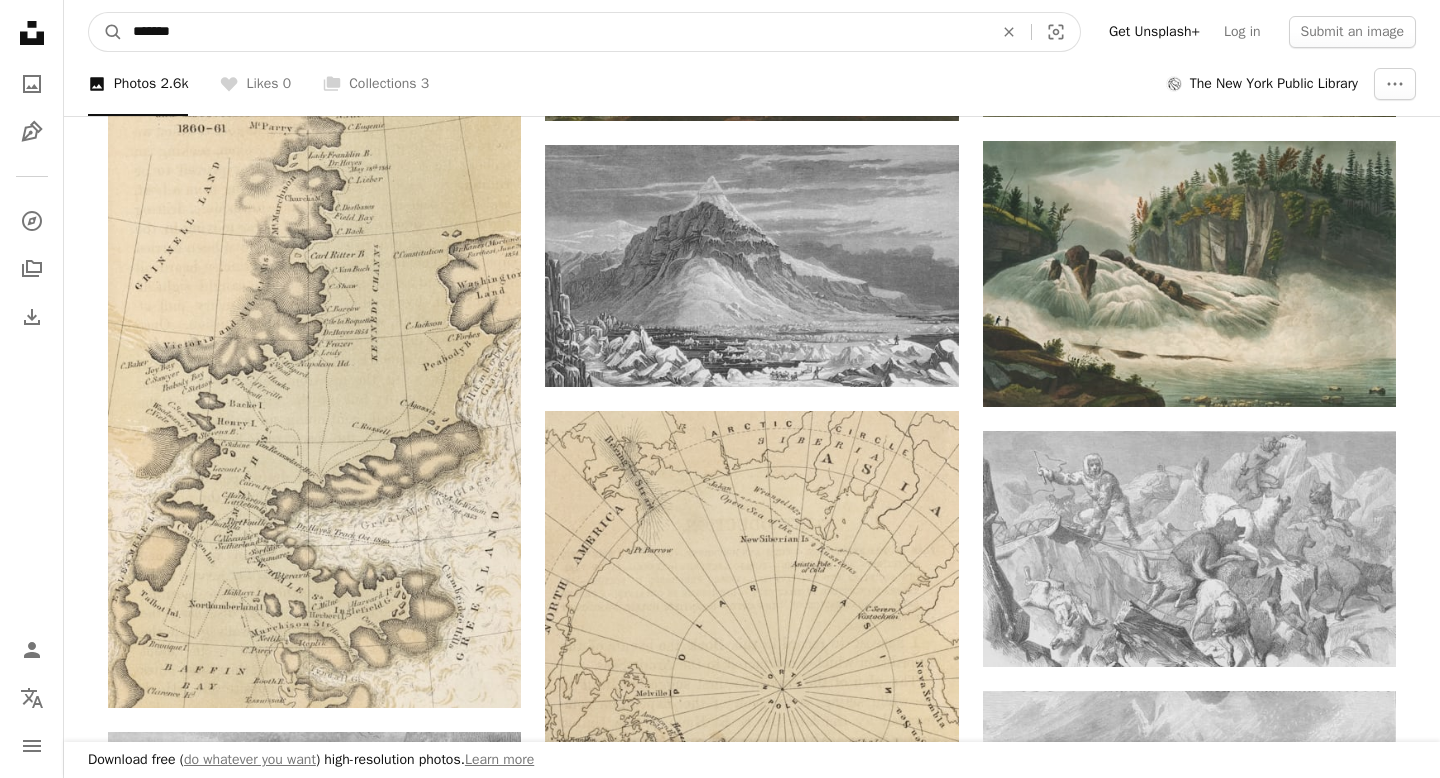 click on "A magnifying glass" at bounding box center [106, 32] 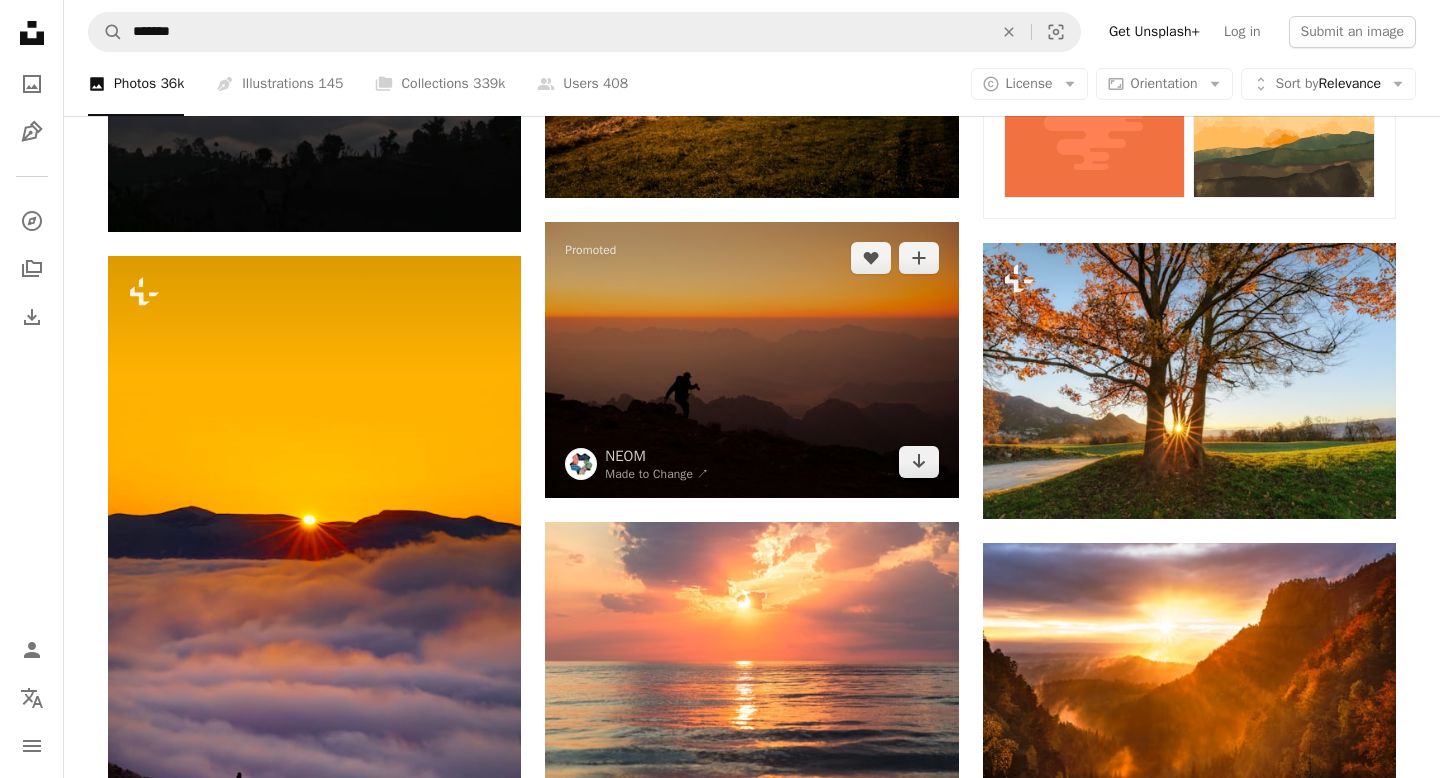 scroll, scrollTop: 986, scrollLeft: 0, axis: vertical 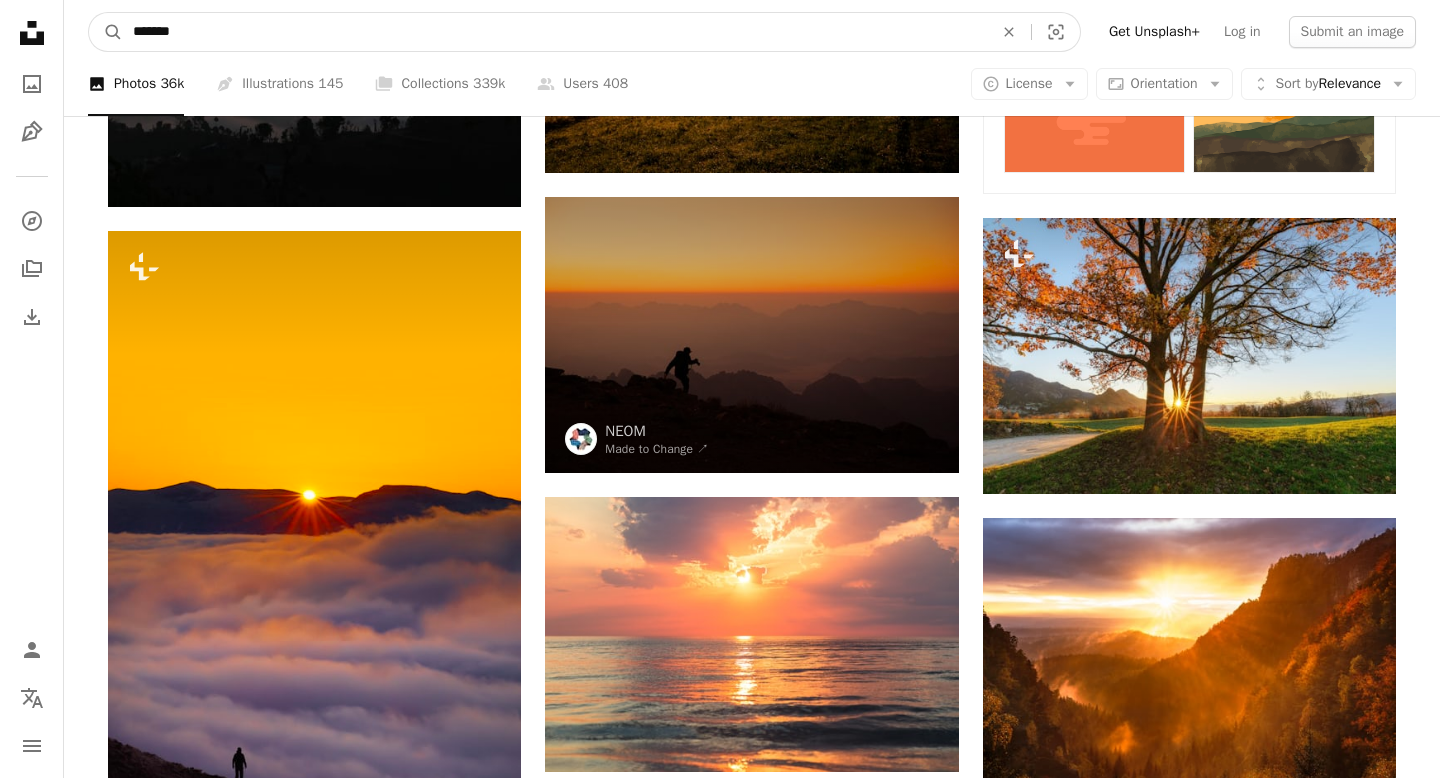 click on "*******" at bounding box center (555, 32) 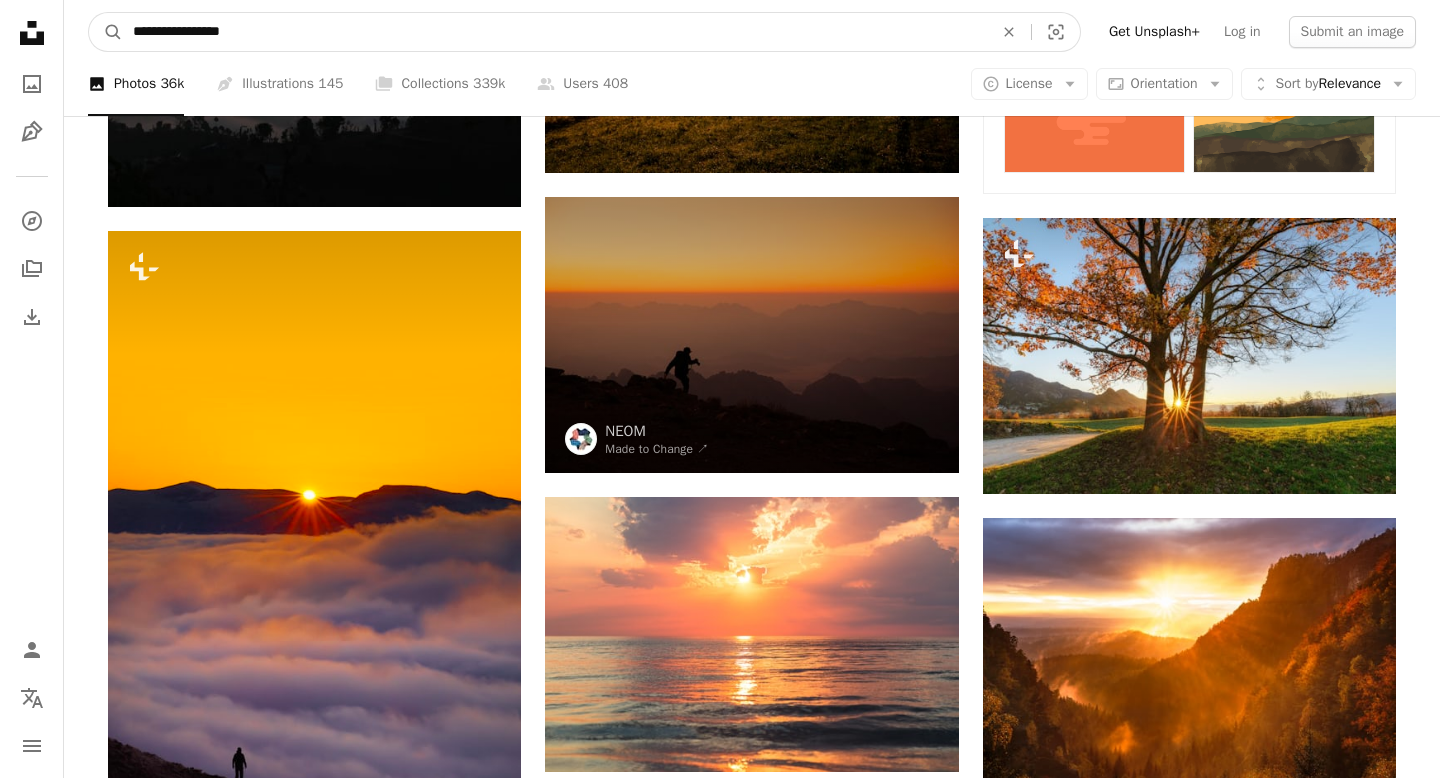 type on "**********" 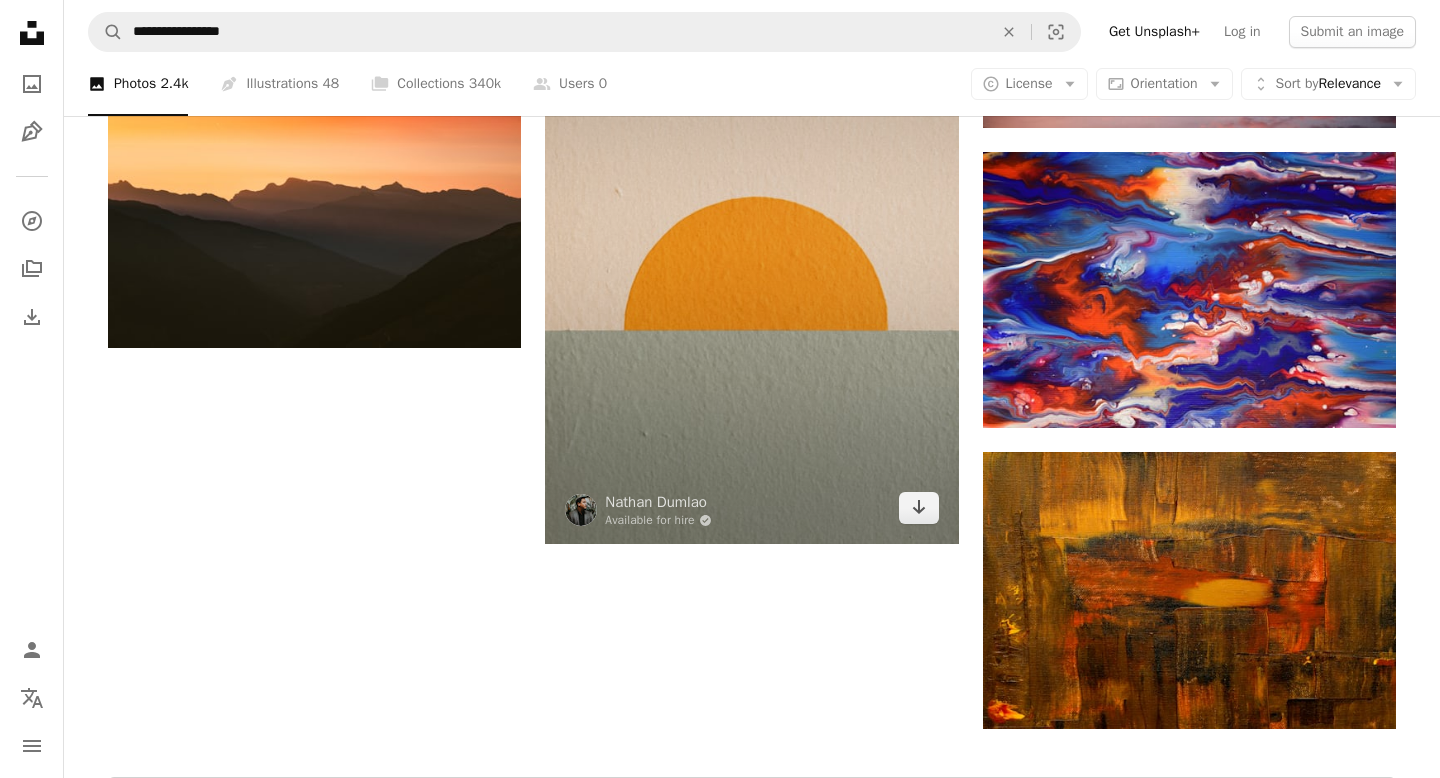 scroll, scrollTop: 2642, scrollLeft: 0, axis: vertical 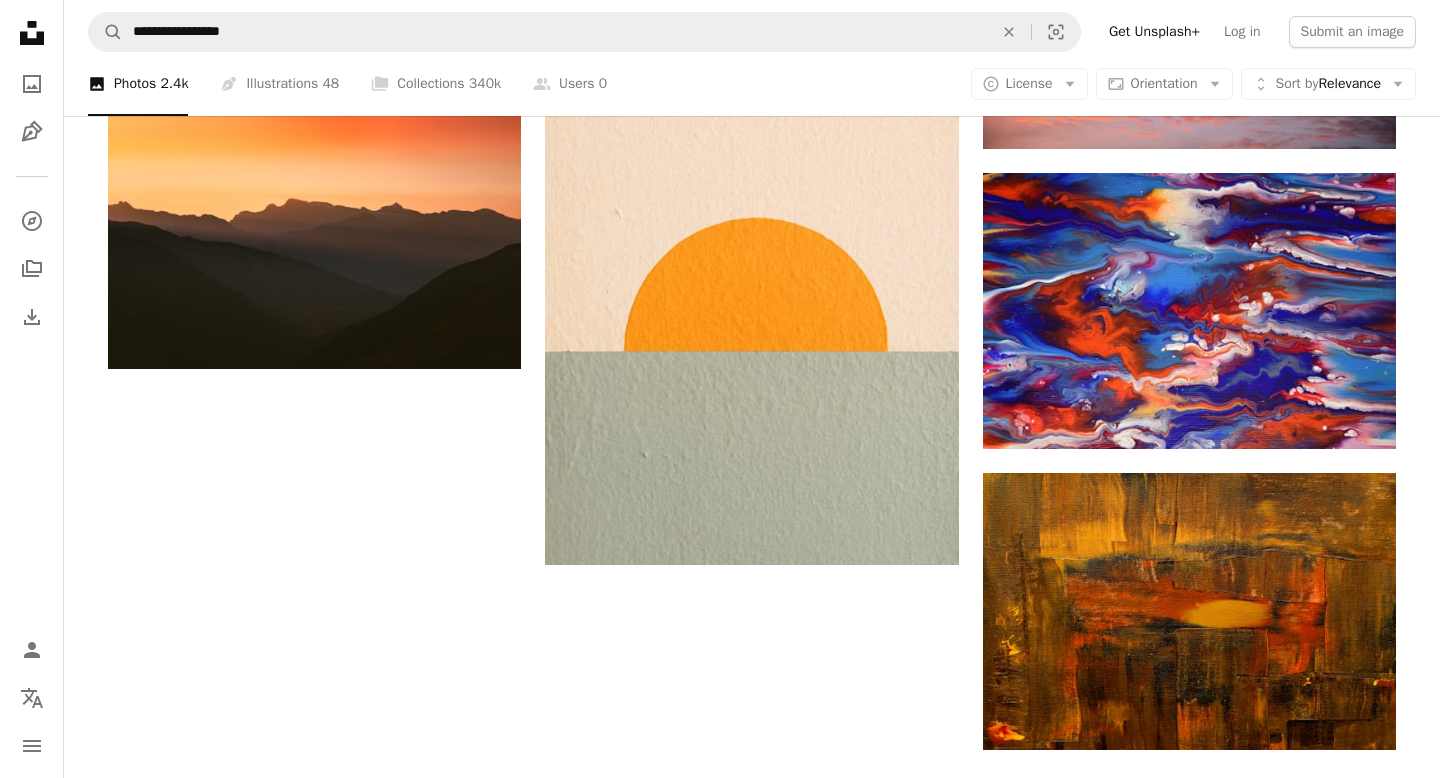 click on "Load more" at bounding box center (752, 830) 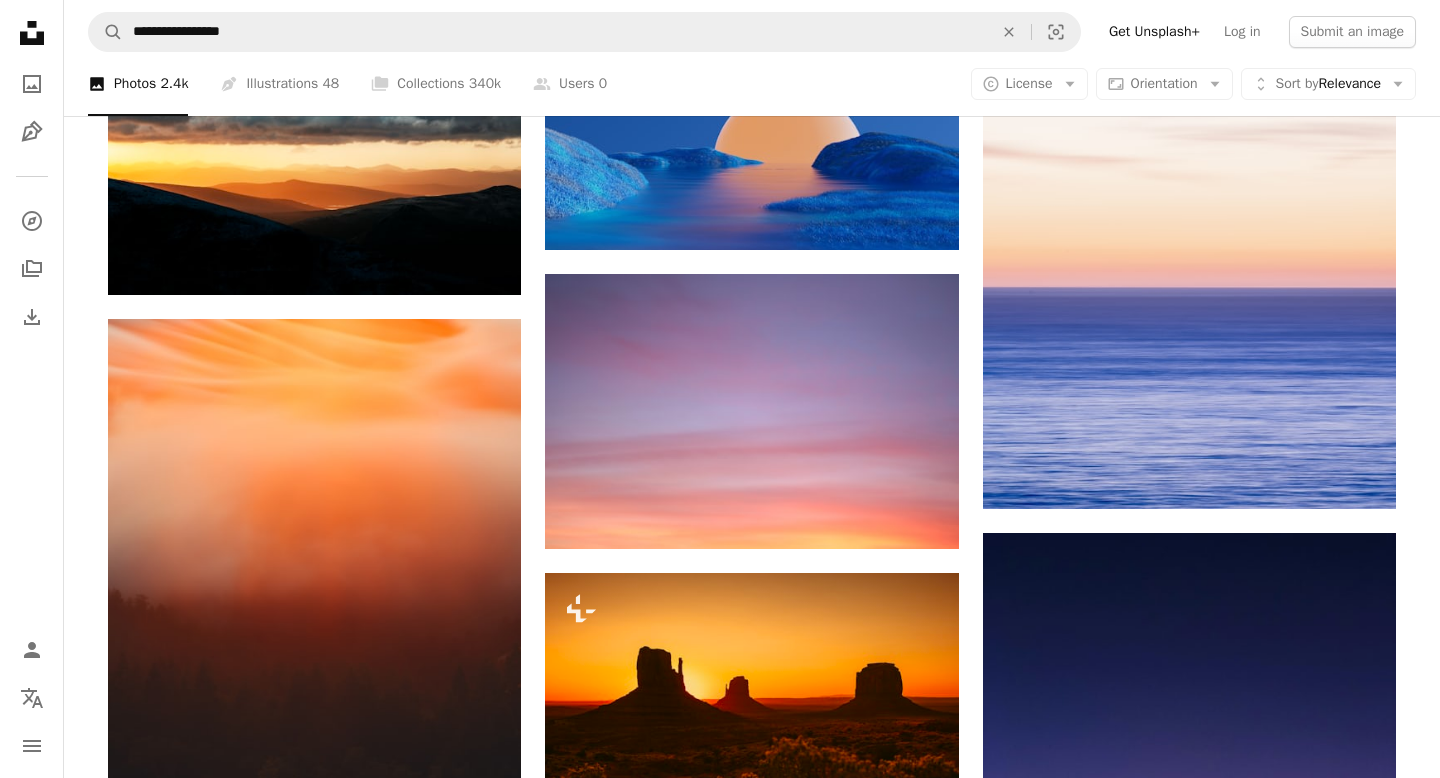 scroll, scrollTop: 9723, scrollLeft: 0, axis: vertical 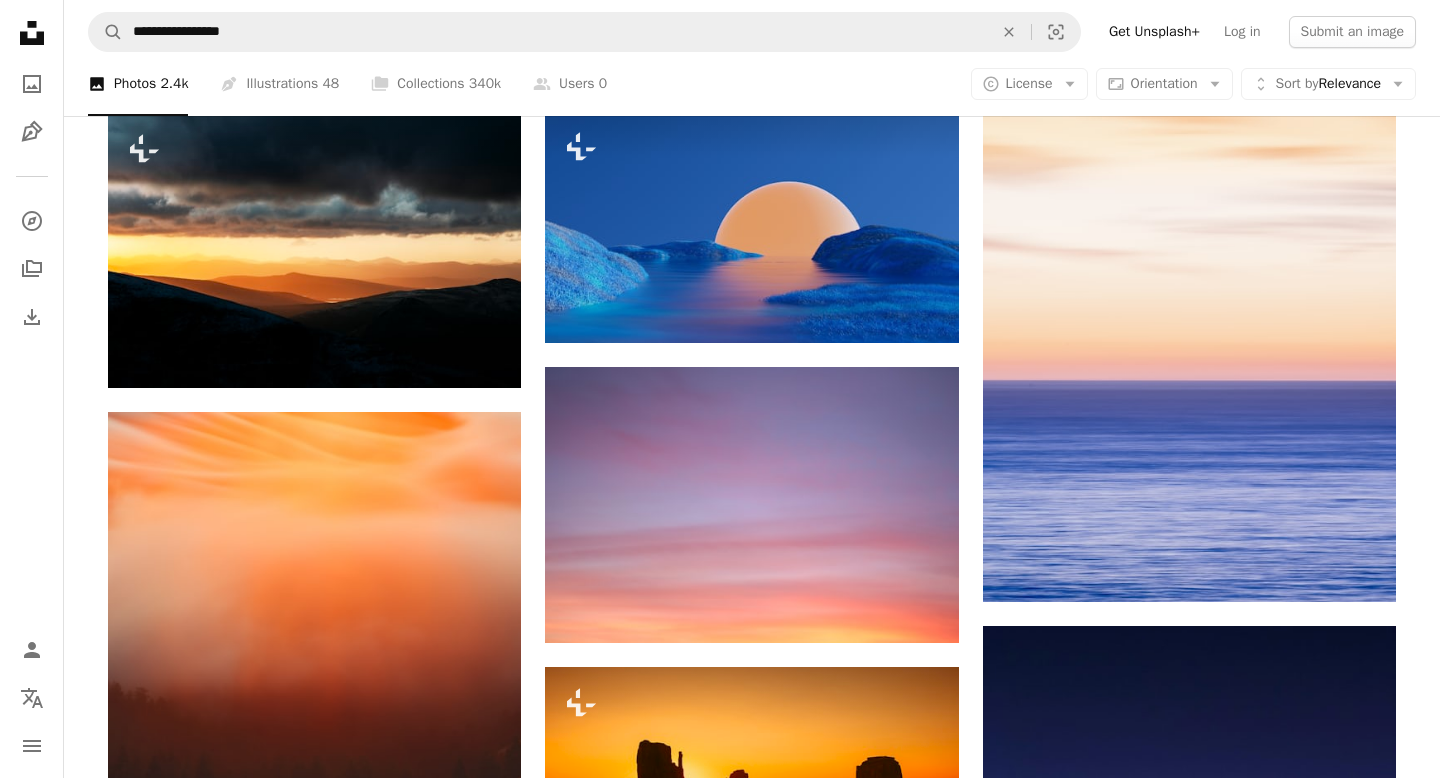 click at bounding box center (314, 1213) 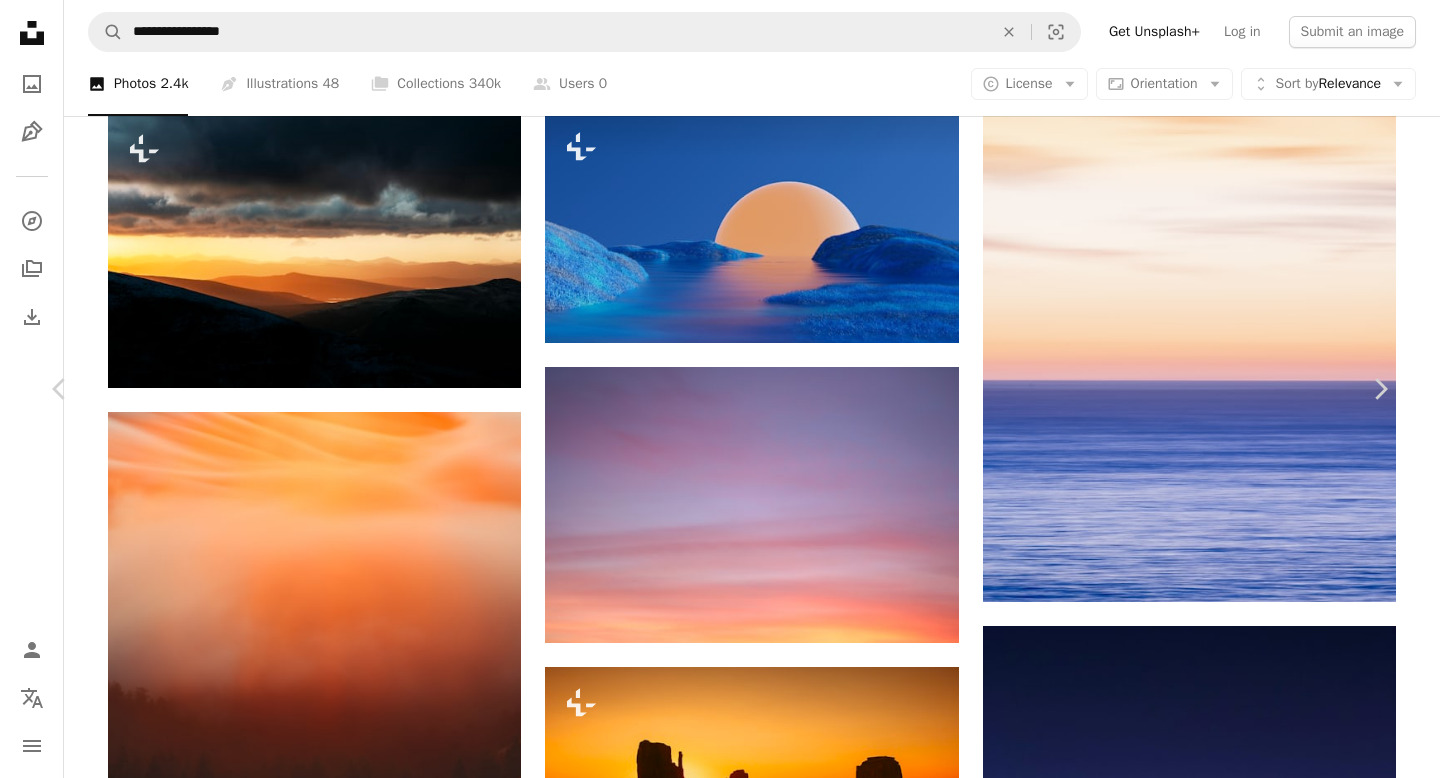 click on "Download free" at bounding box center [1191, 7168] 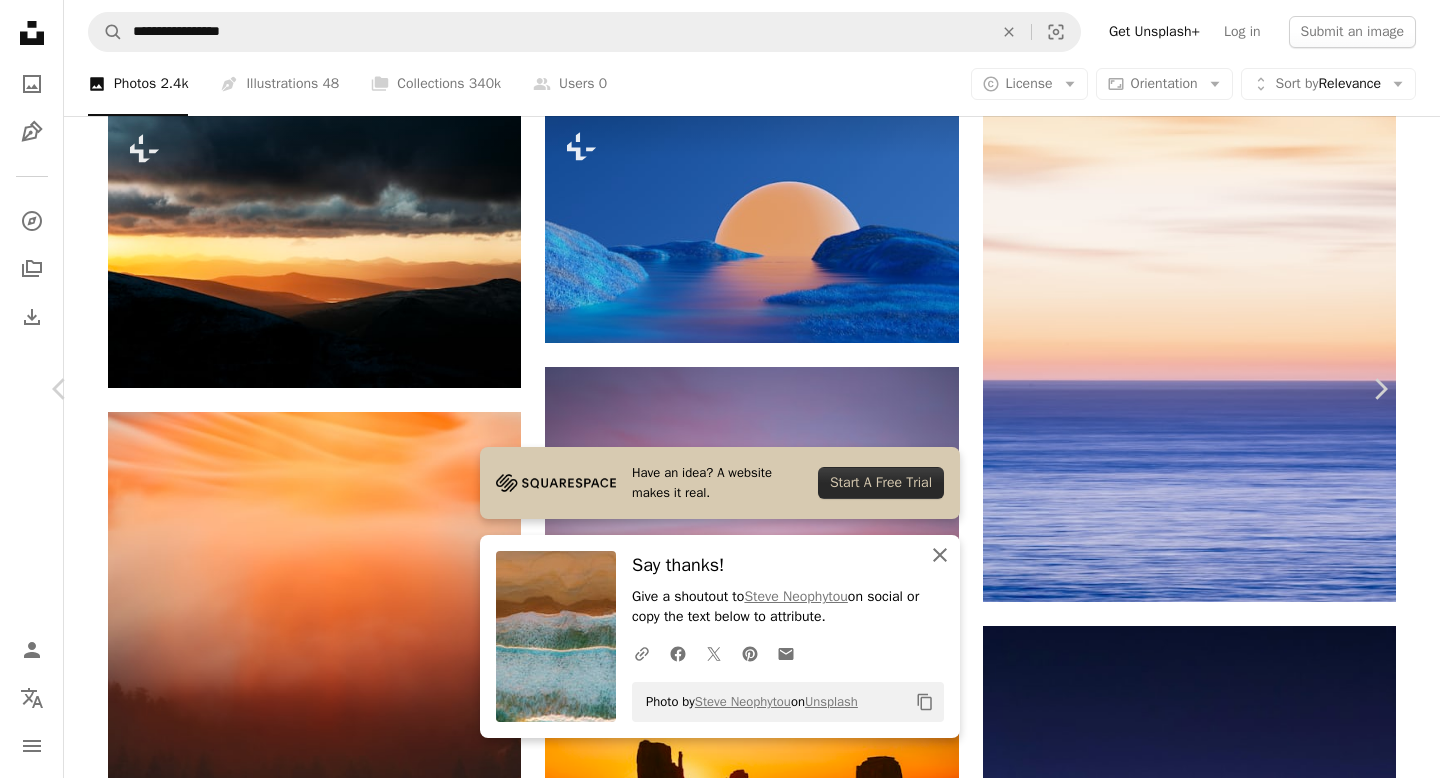 click on "An X shape" 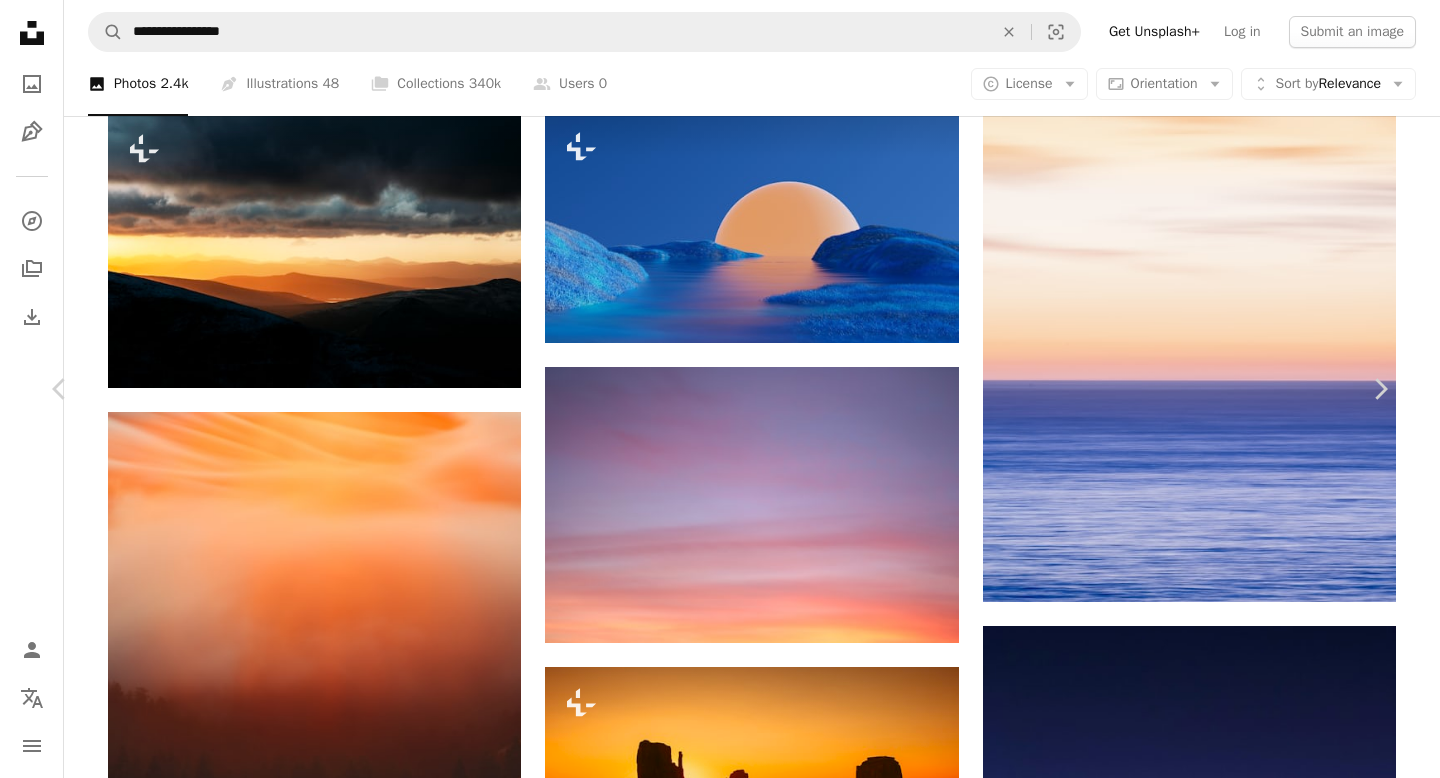 click on "Chevron down" 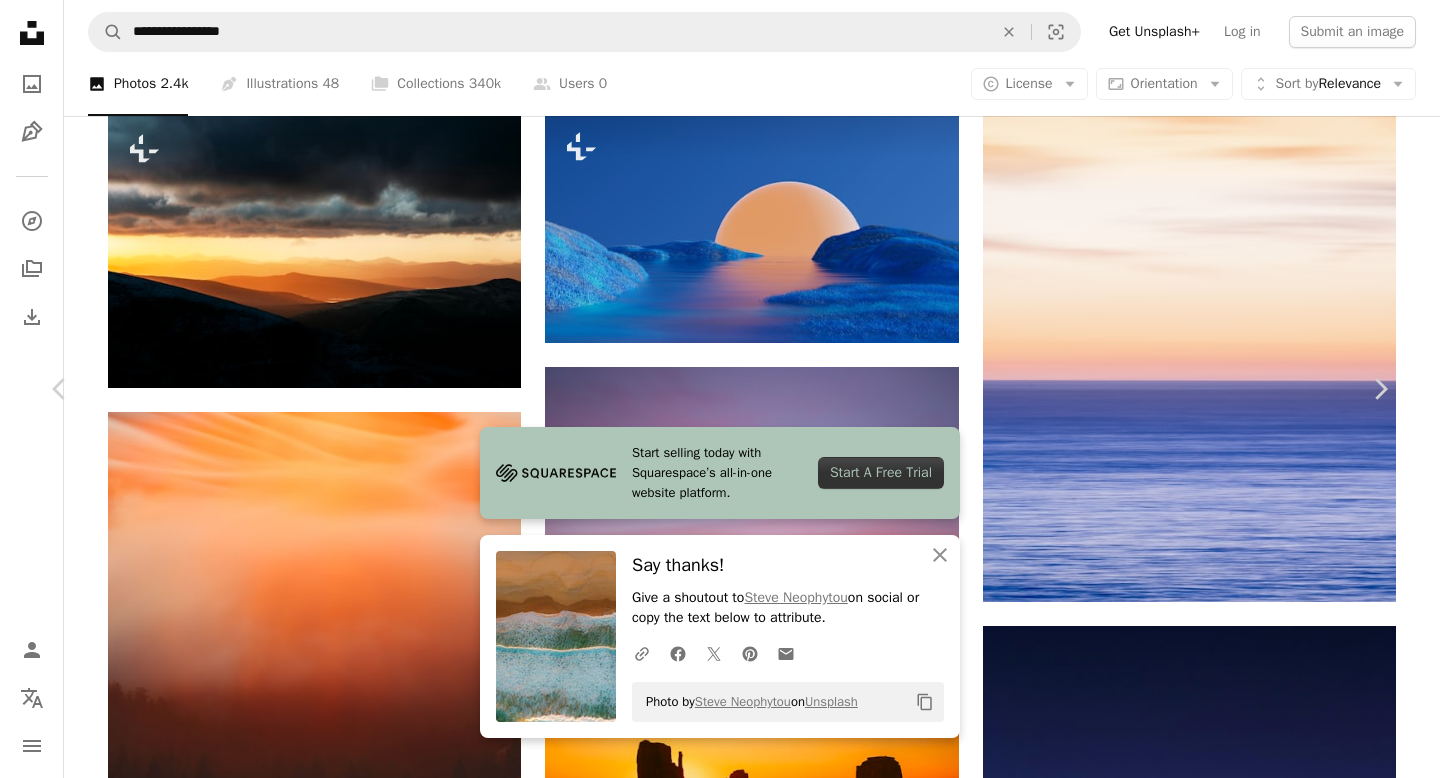 click on "today with Squarespace’s all-in-one website platform. Start A Free Trial An X shape Close Say thanks! Give a shoutout to  [NAME]  on social or copy the text below to attribute. A URL sharing icon (chains) Facebook icon X (formerly Twitter) icon Pinterest icon An envelope Photo by  [NAME]  on  Unsplash
Copy content [NAME] [NAME]_[NAME] A heart A plus sign Edit image   Plus sign for Unsplash+ Download free Chevron down Zoom in Views [NUMBER] Downloads [NUMBER] Featured in Photos A forward-right arrow Share Info icon Info More Actions Calendar outlined Published on  [DATE], [YEAR] Camera Hasselblad, L1D-20c Safety Free to use under the  Unsplash License art sea painting snow ice outdoors HD Wallpapers Browse premium related images on iStock  |  Save 20% with code UNSPLASH20 View more on iStock  ↗ Related images A heart A plus sign [NAME] Arrow pointing down Plus sign for Unsplash+ A heart A plus sign" at bounding box center (720, 7510) 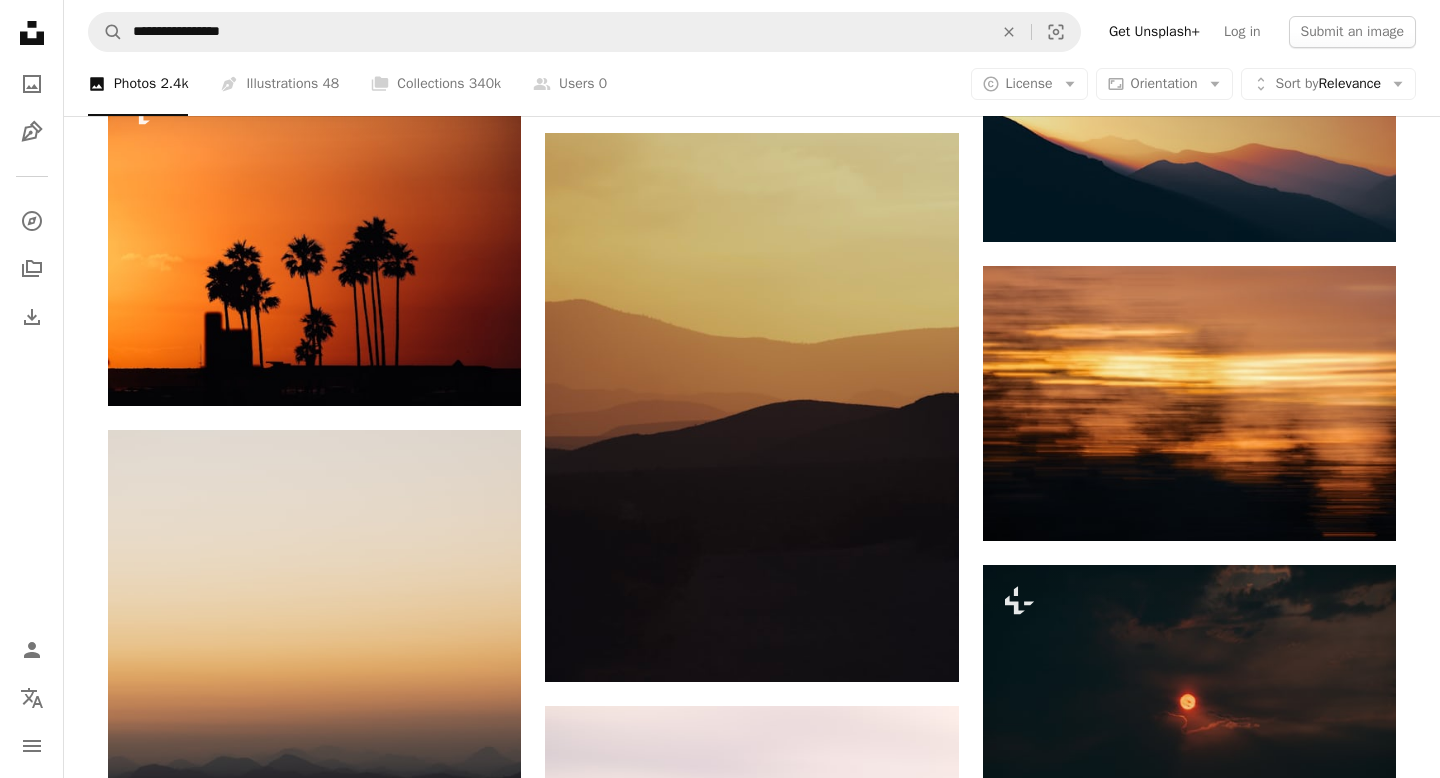 scroll, scrollTop: 11489, scrollLeft: 0, axis: vertical 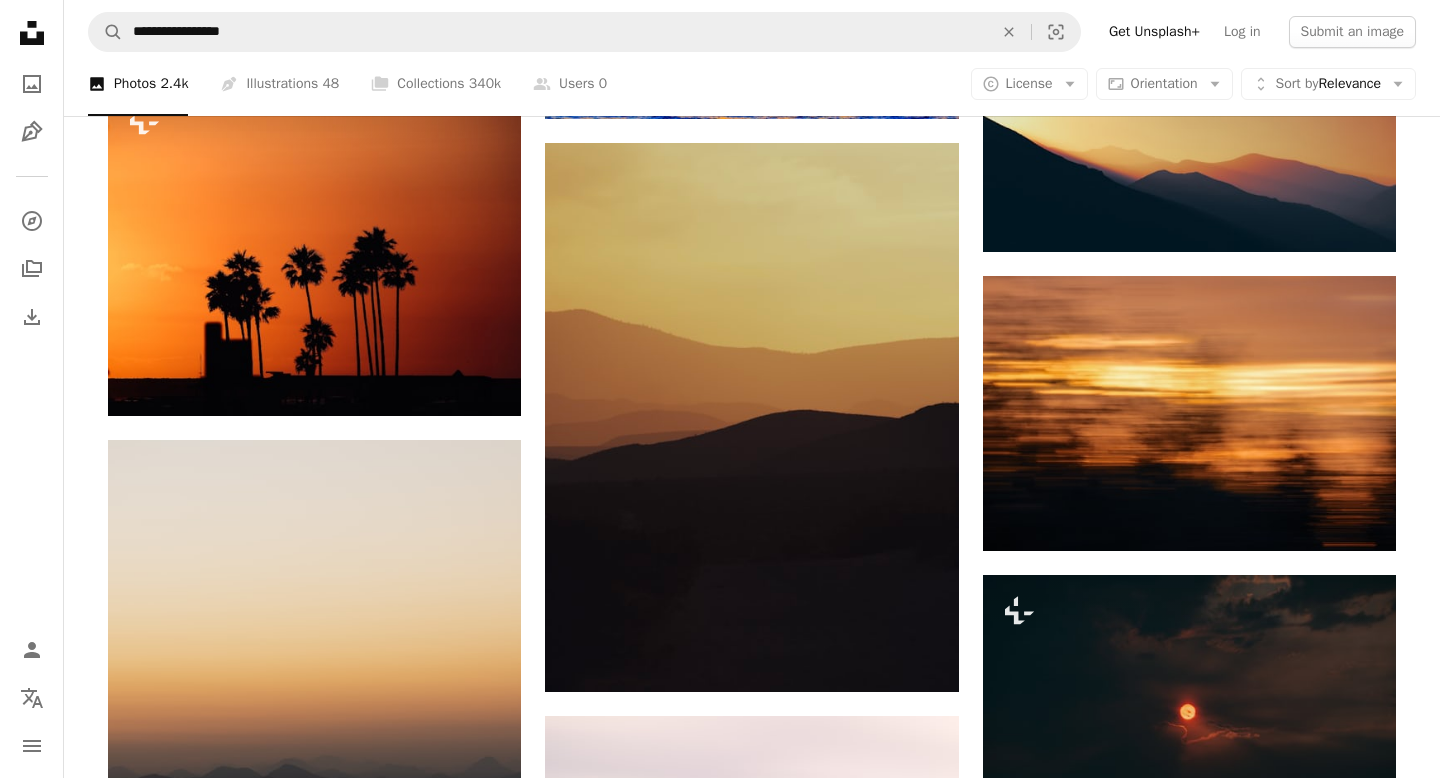 click at bounding box center [314, 1131] 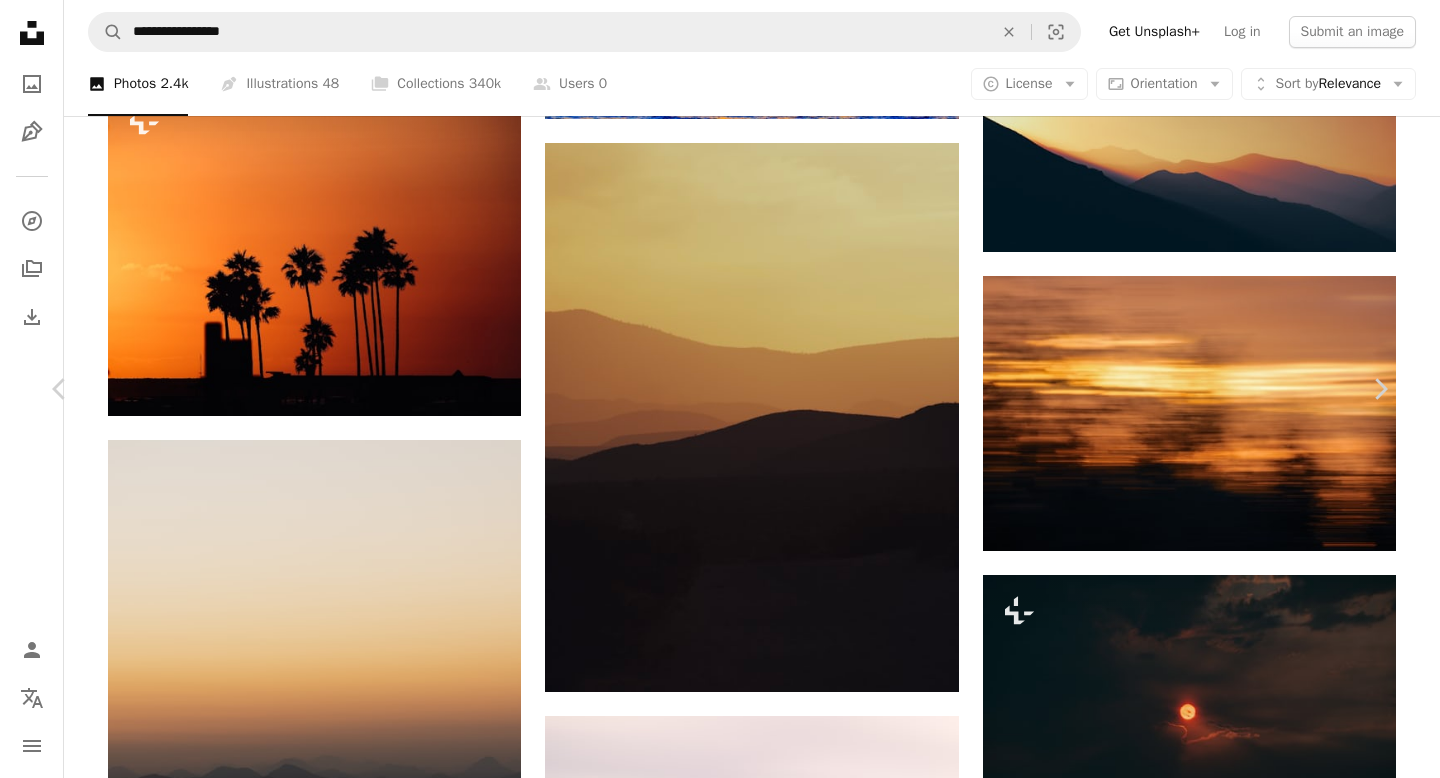 click on "Chevron down" 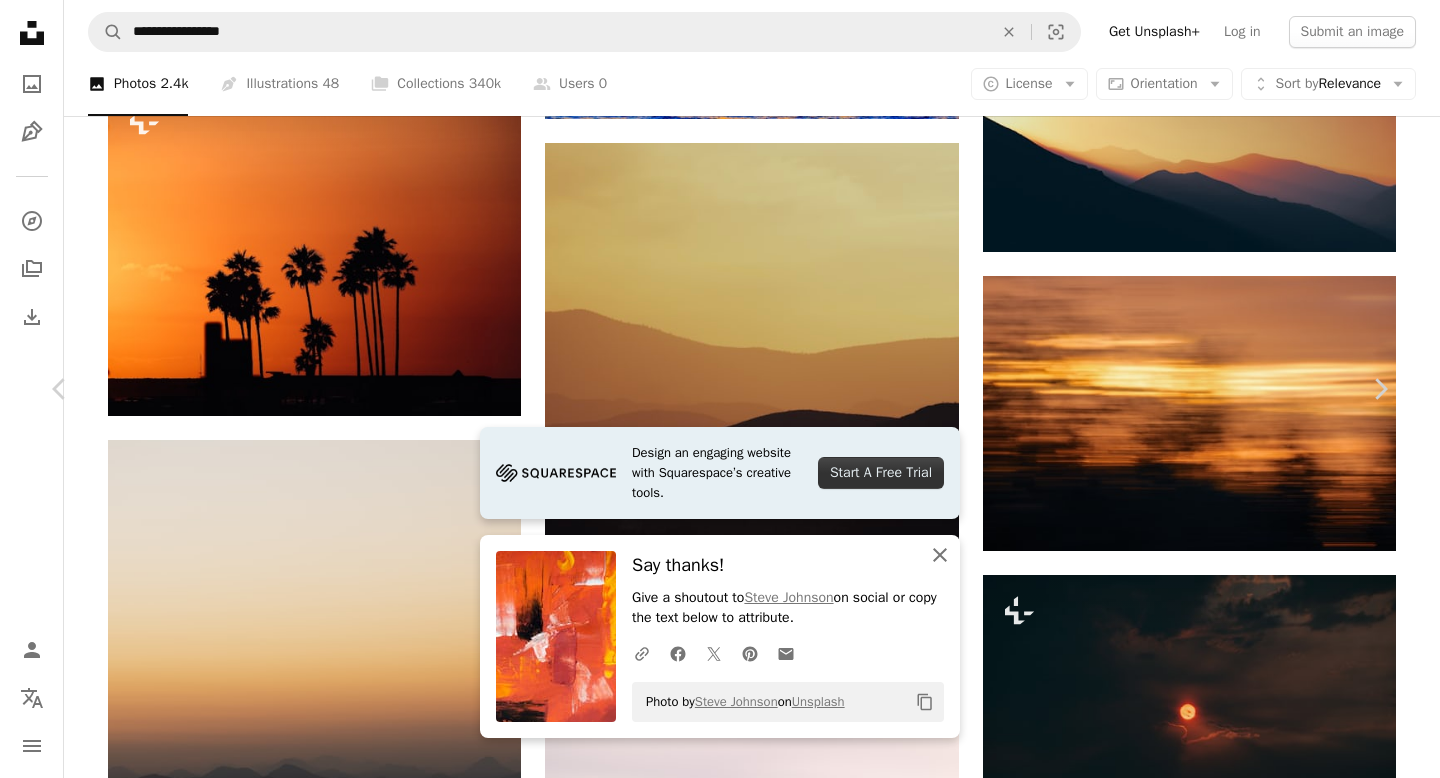 click on "An X shape" 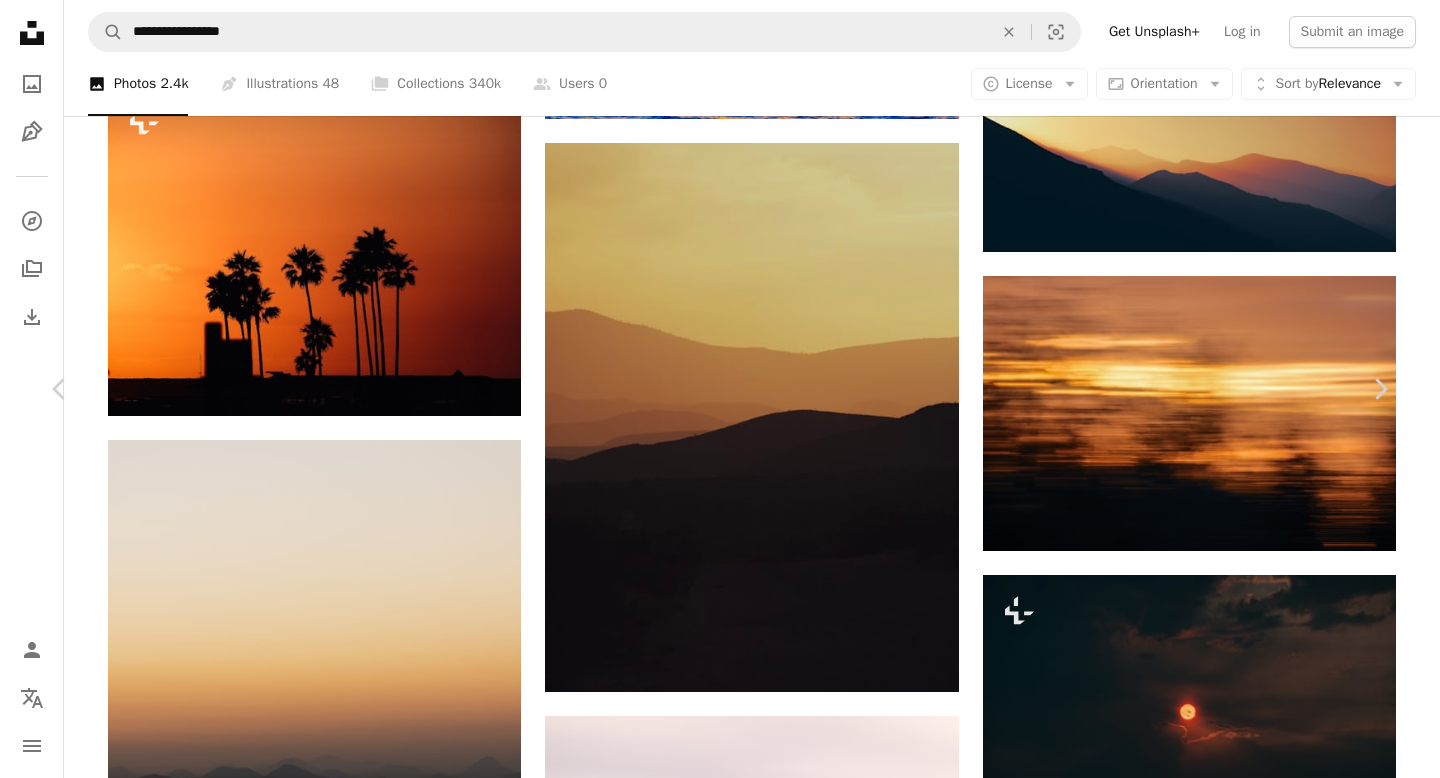scroll, scrollTop: 6228, scrollLeft: 0, axis: vertical 